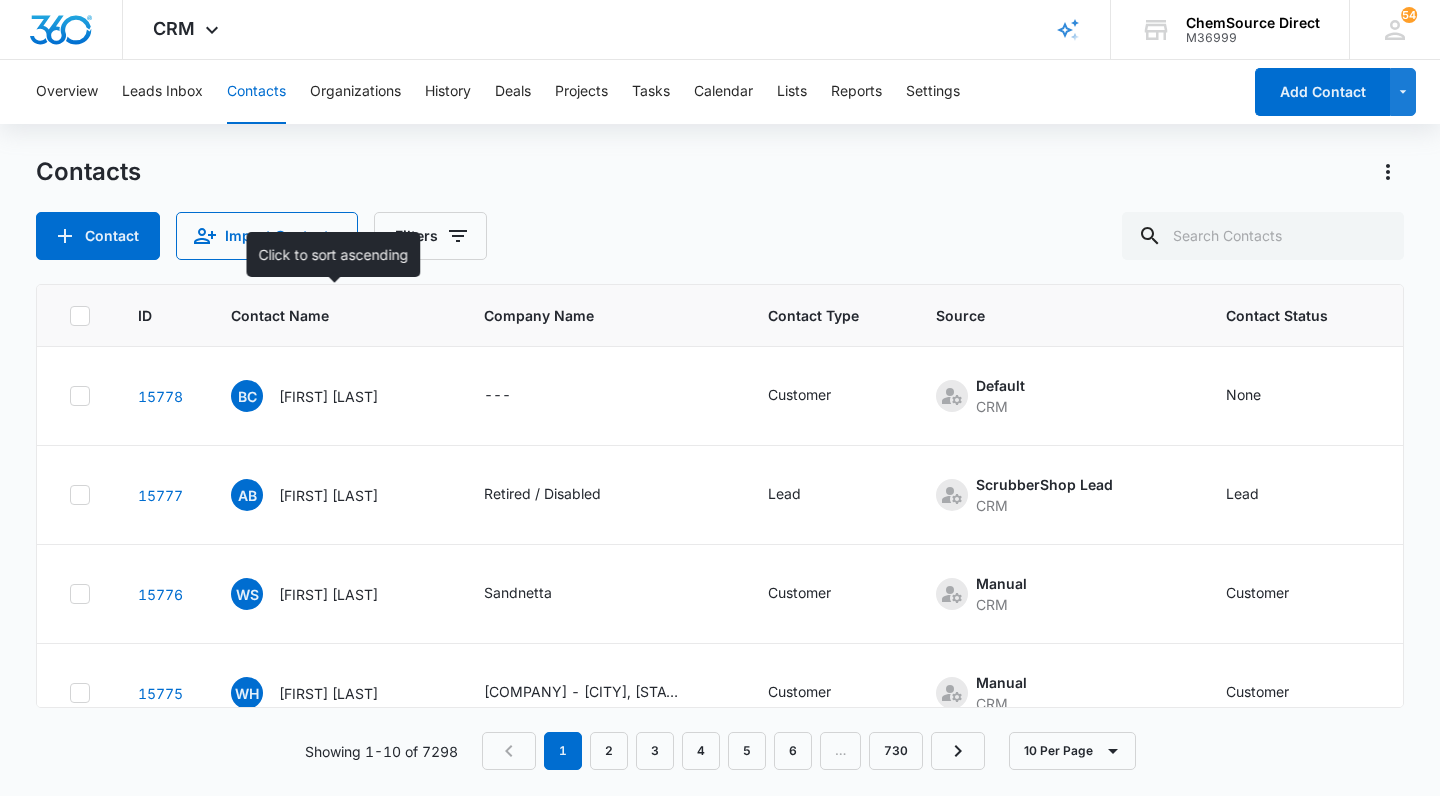 scroll, scrollTop: 0, scrollLeft: 0, axis: both 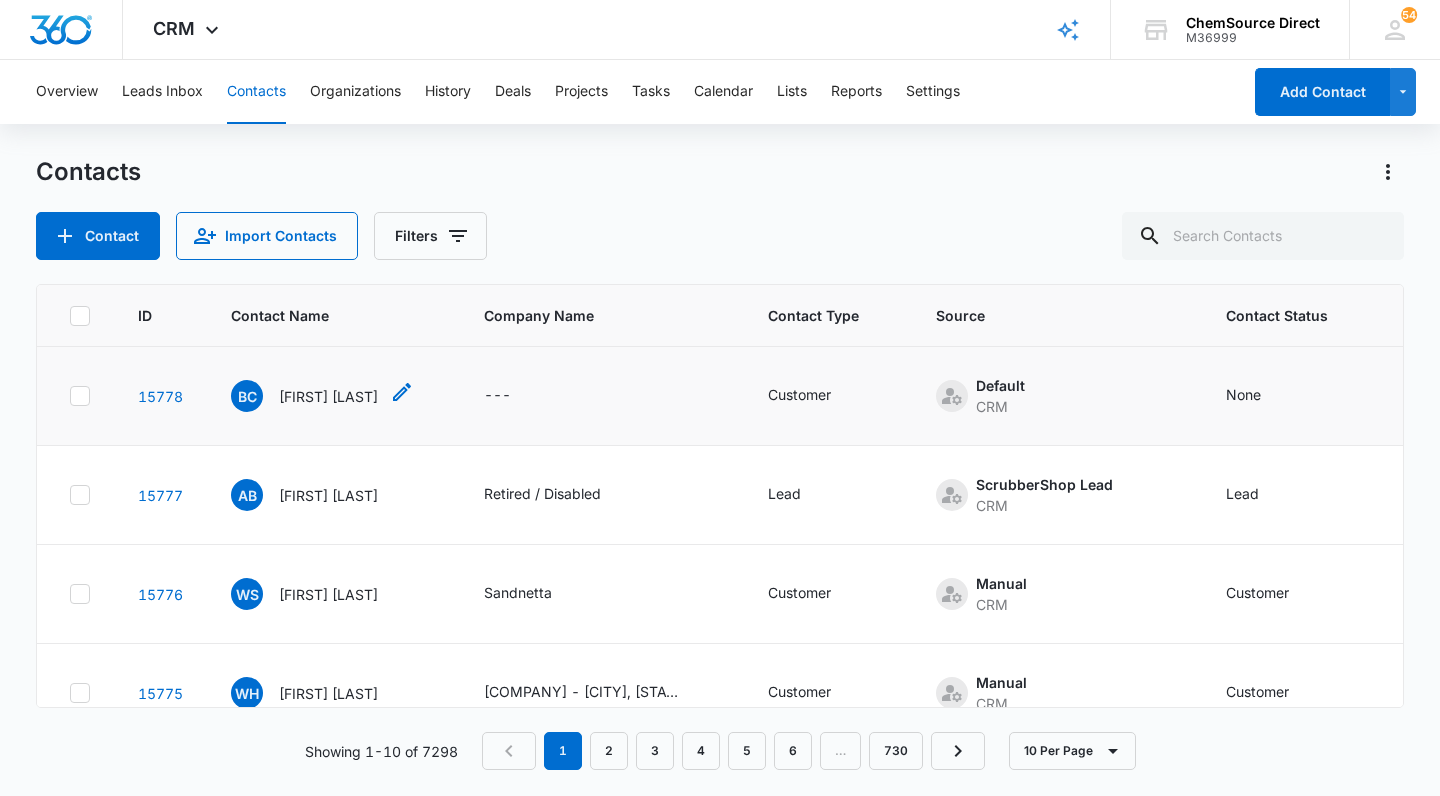 click on "[FIRST] [LAST]" at bounding box center (328, 396) 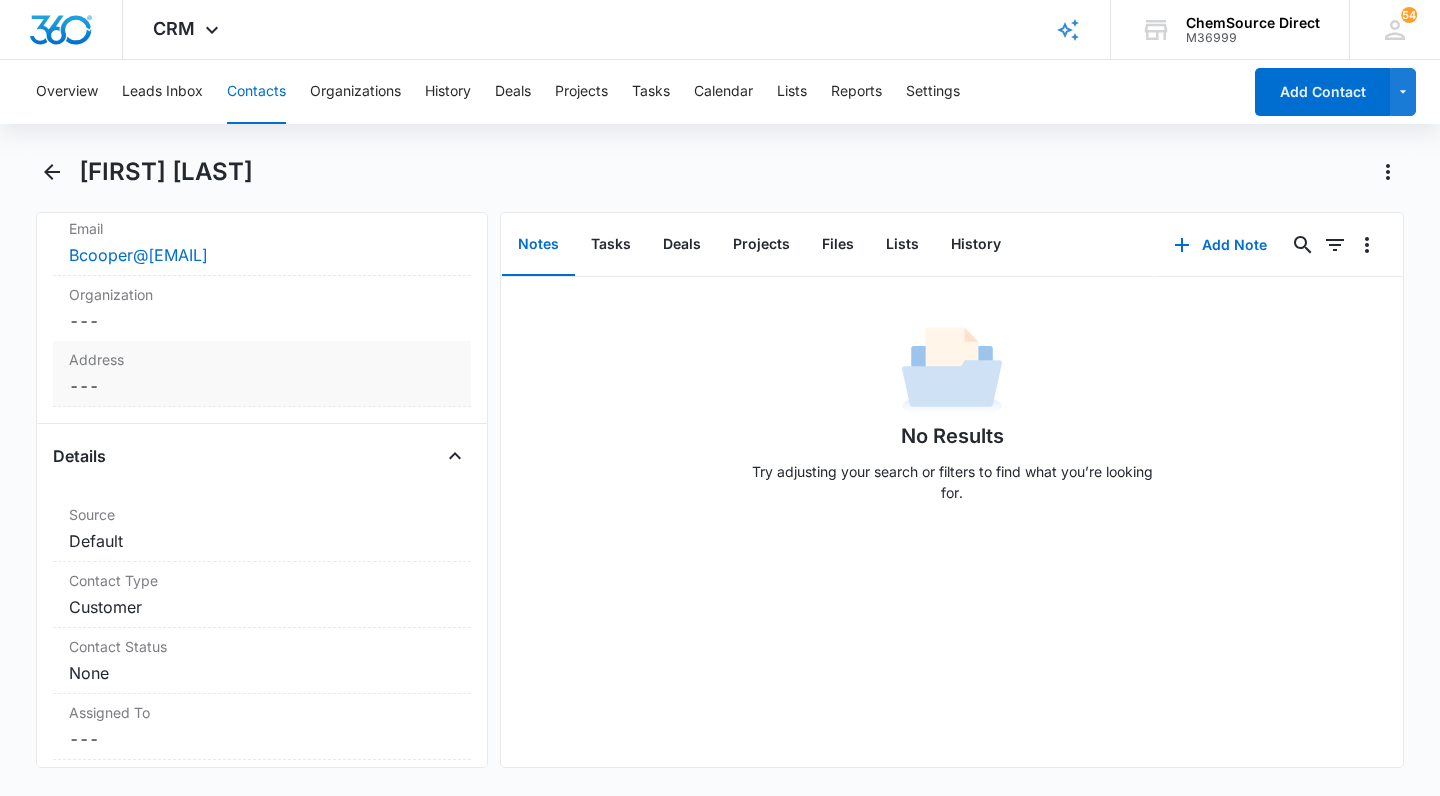 scroll, scrollTop: 548, scrollLeft: 0, axis: vertical 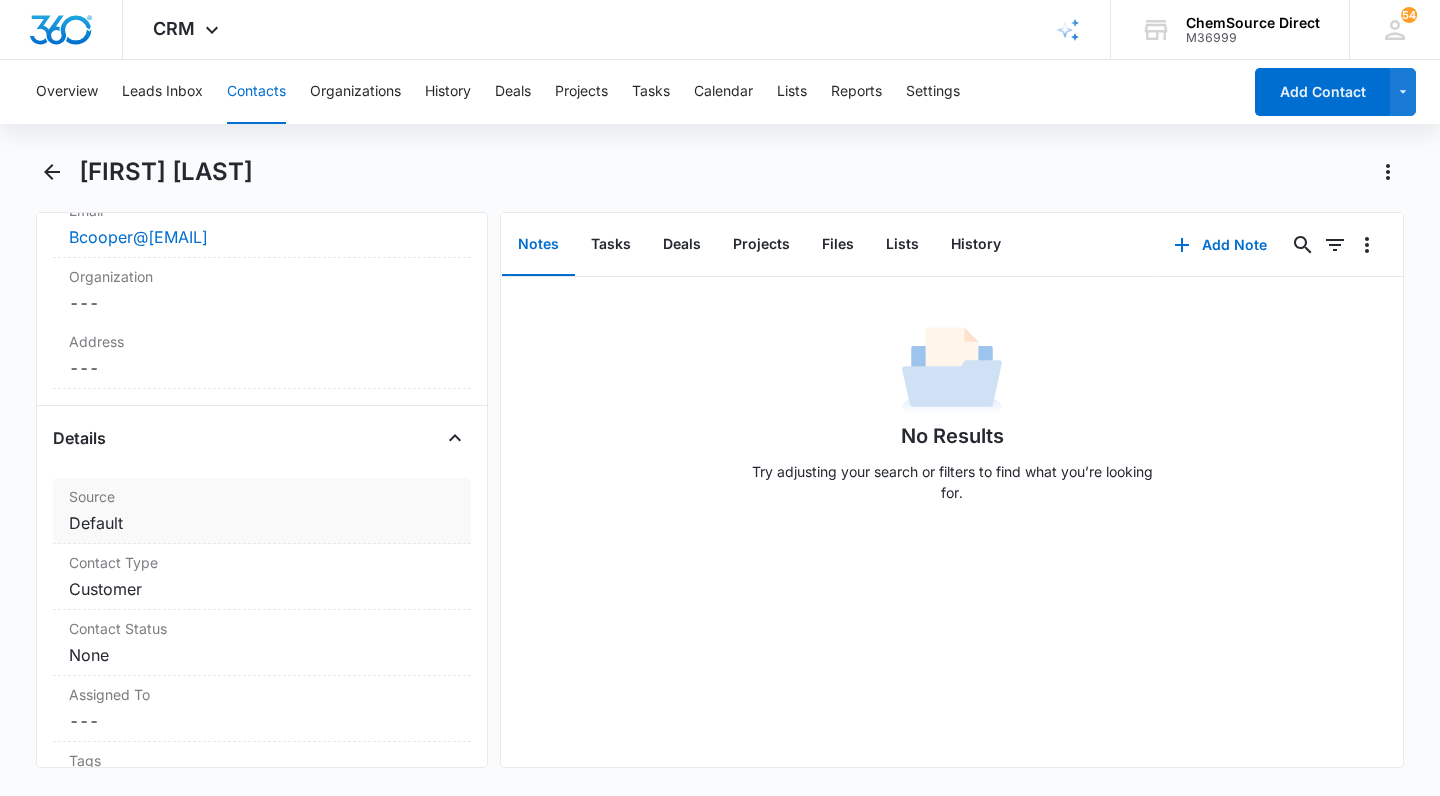 click on "Cancel Save Changes Default" at bounding box center [262, 523] 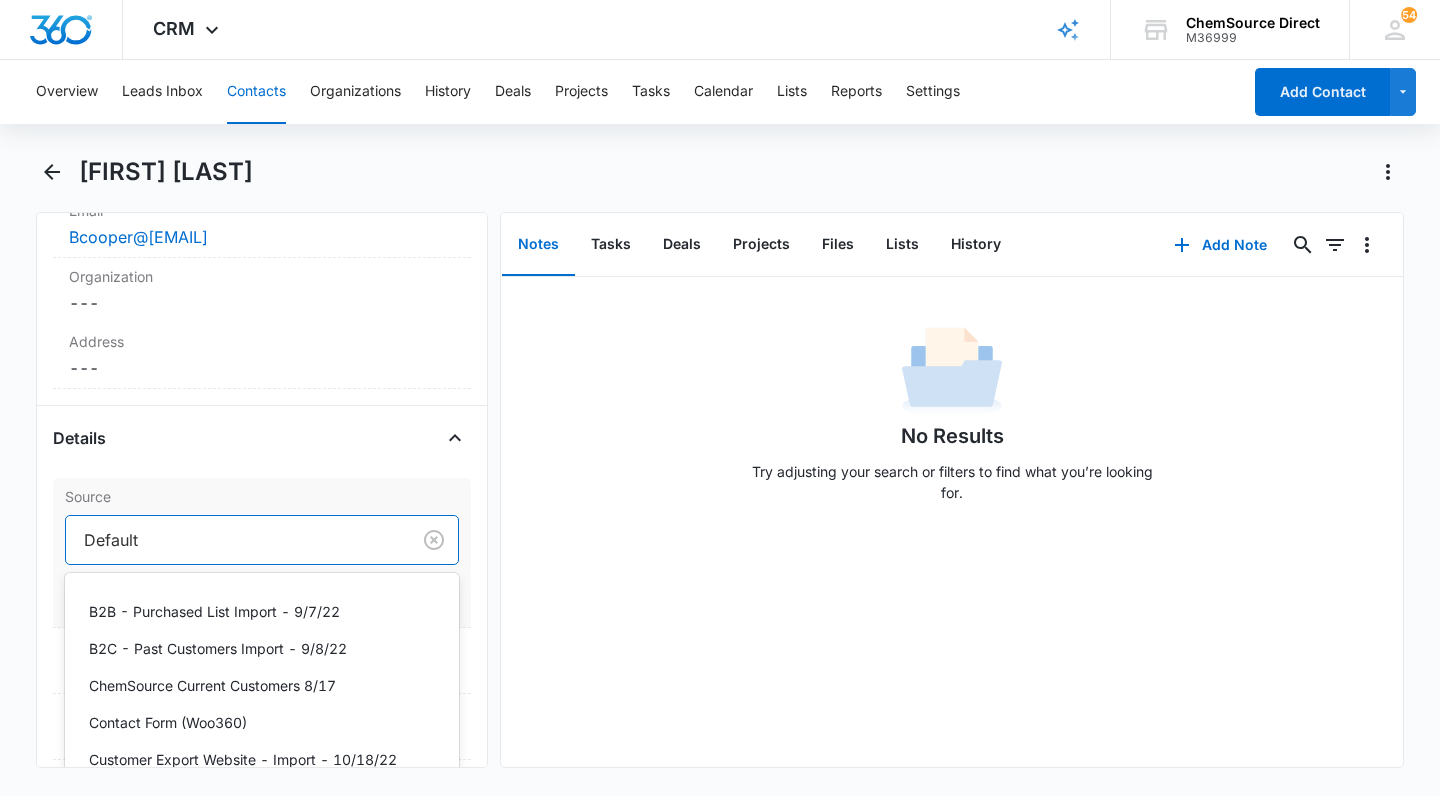 click at bounding box center [234, 540] 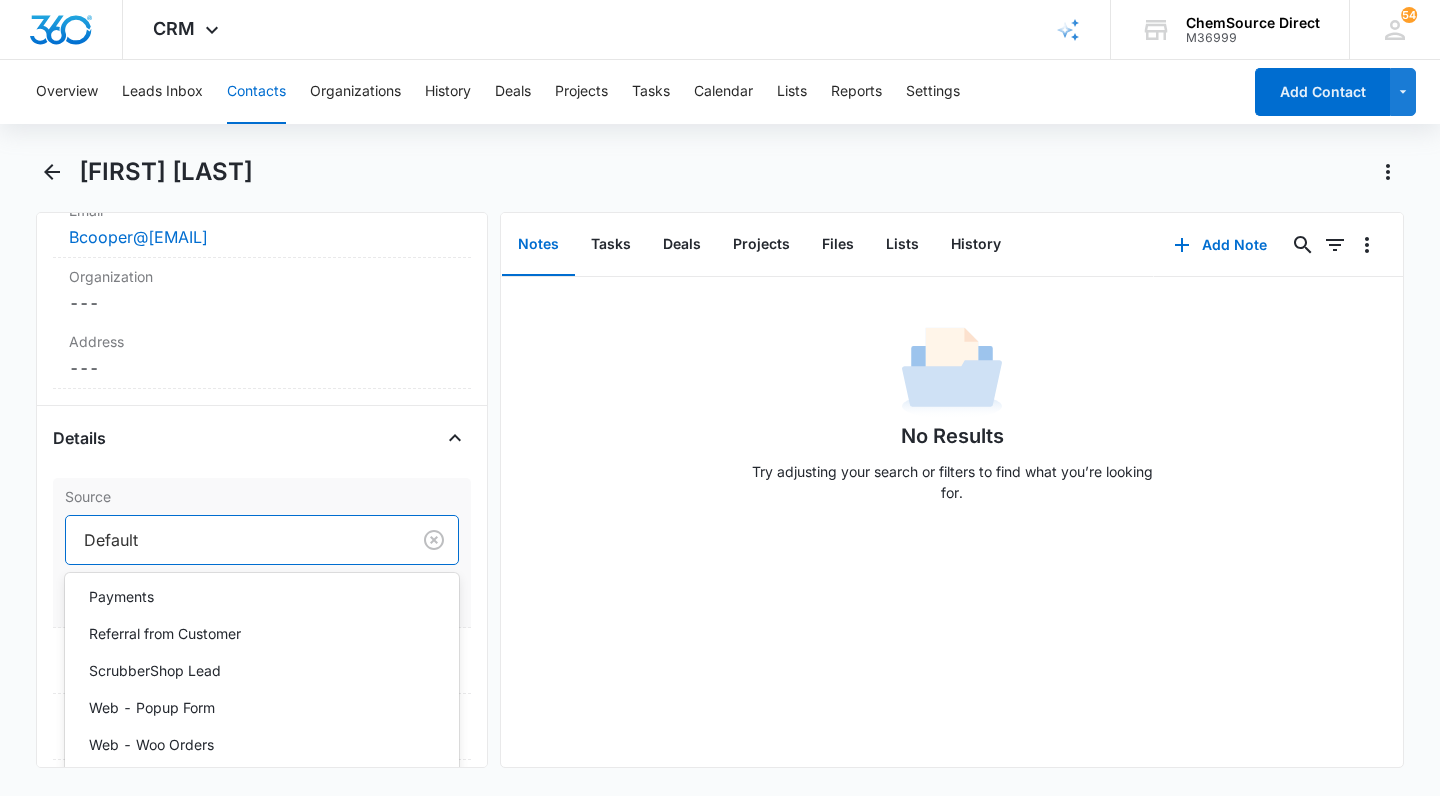 scroll, scrollTop: 462, scrollLeft: 0, axis: vertical 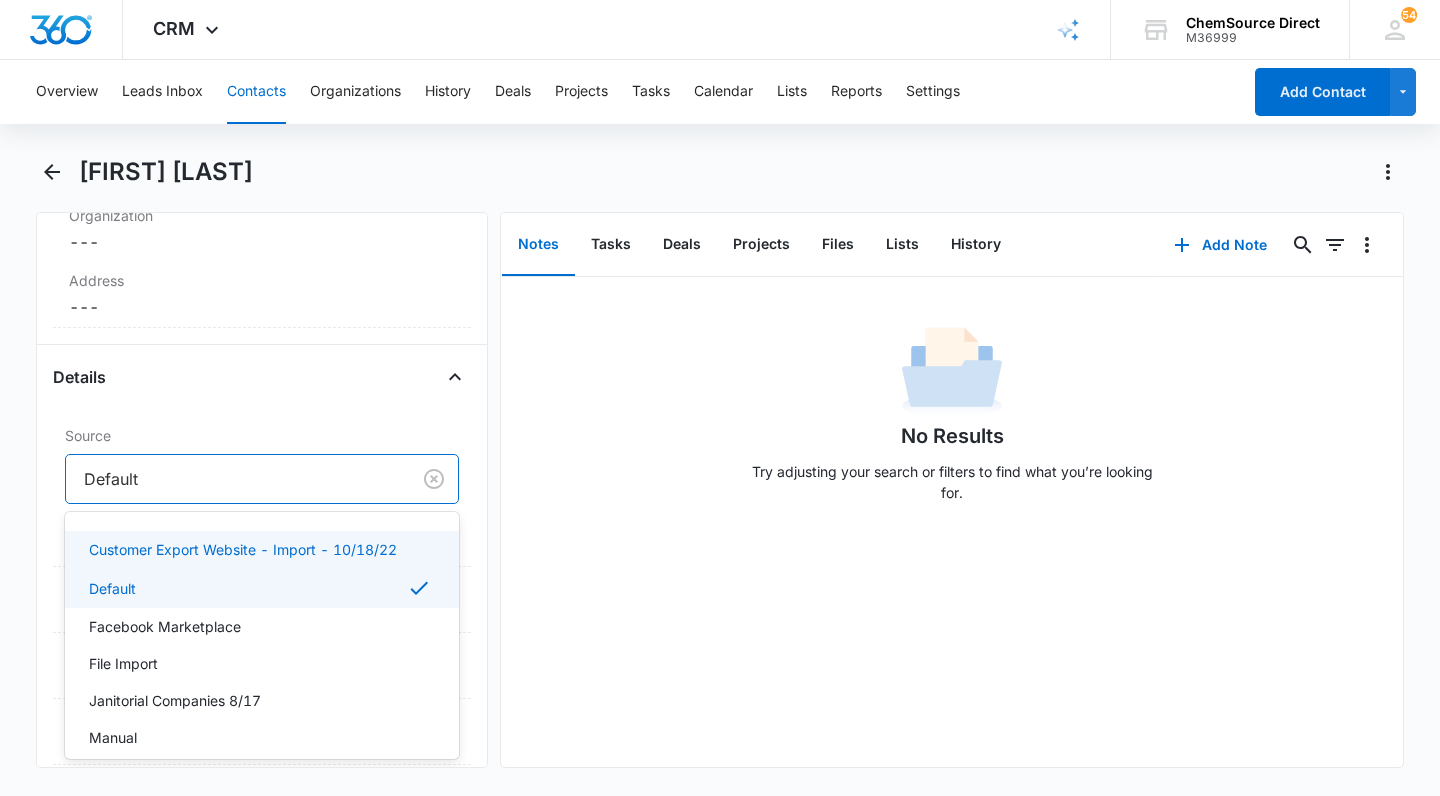 click on "Details" at bounding box center [262, 377] 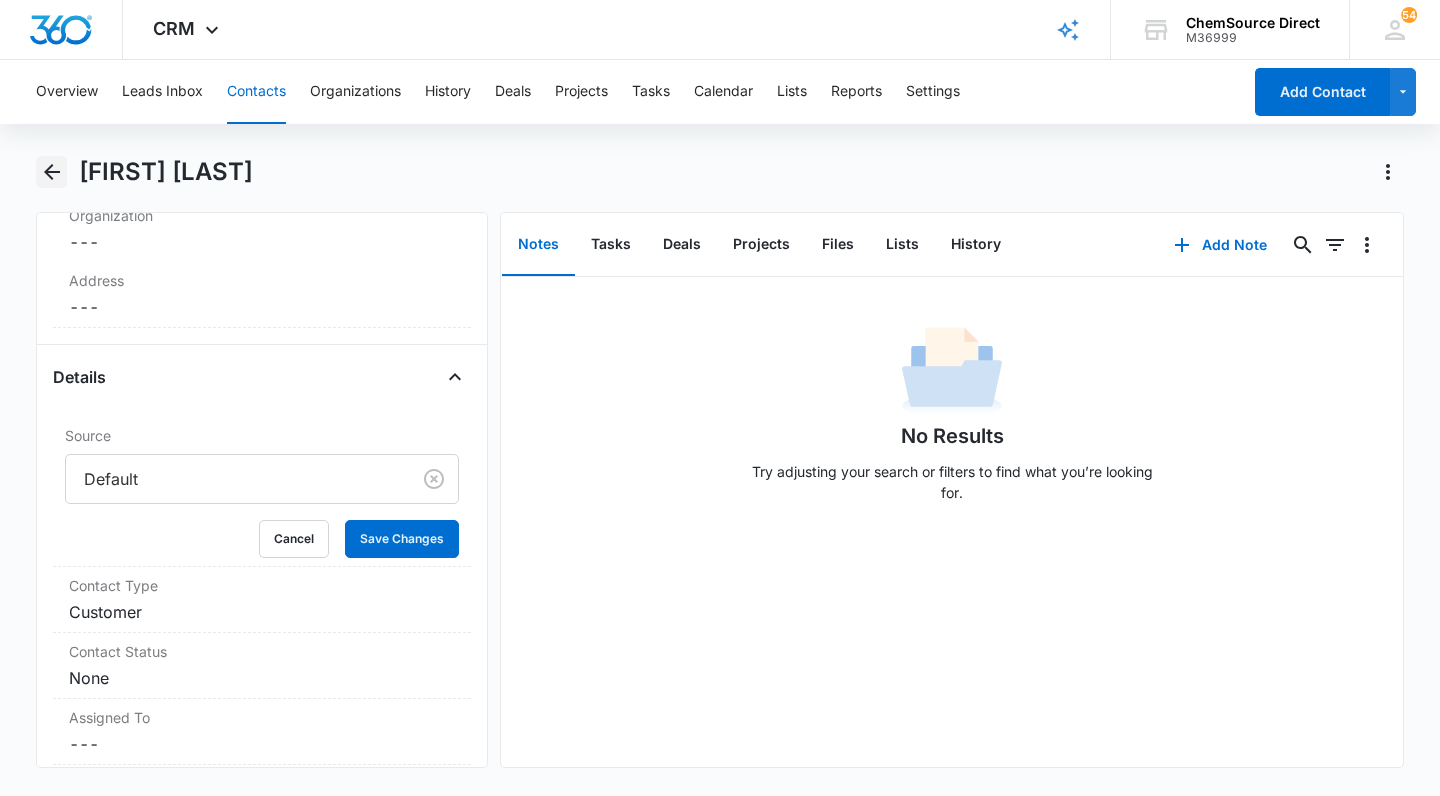 click 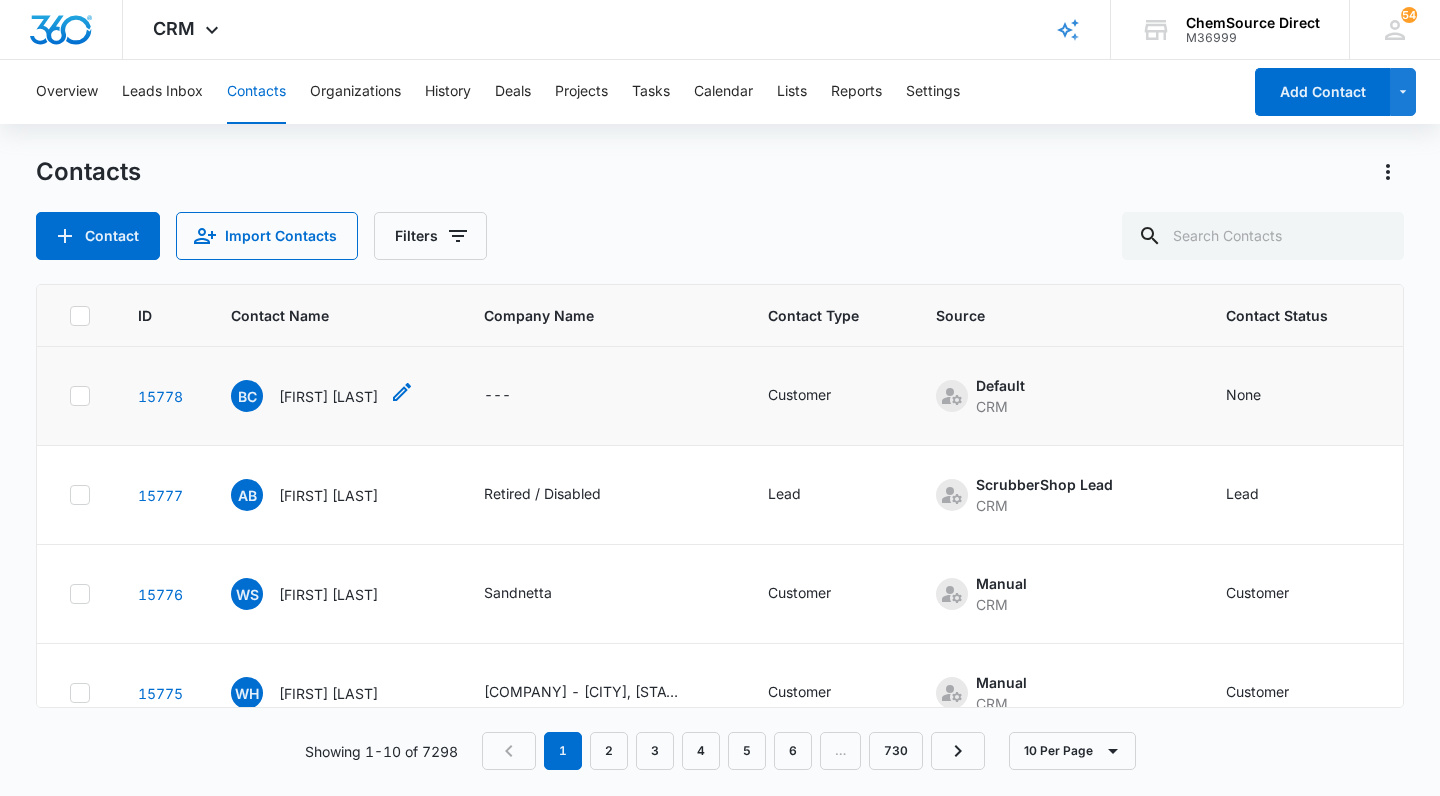 click on "[FIRST] [LAST]" at bounding box center (328, 396) 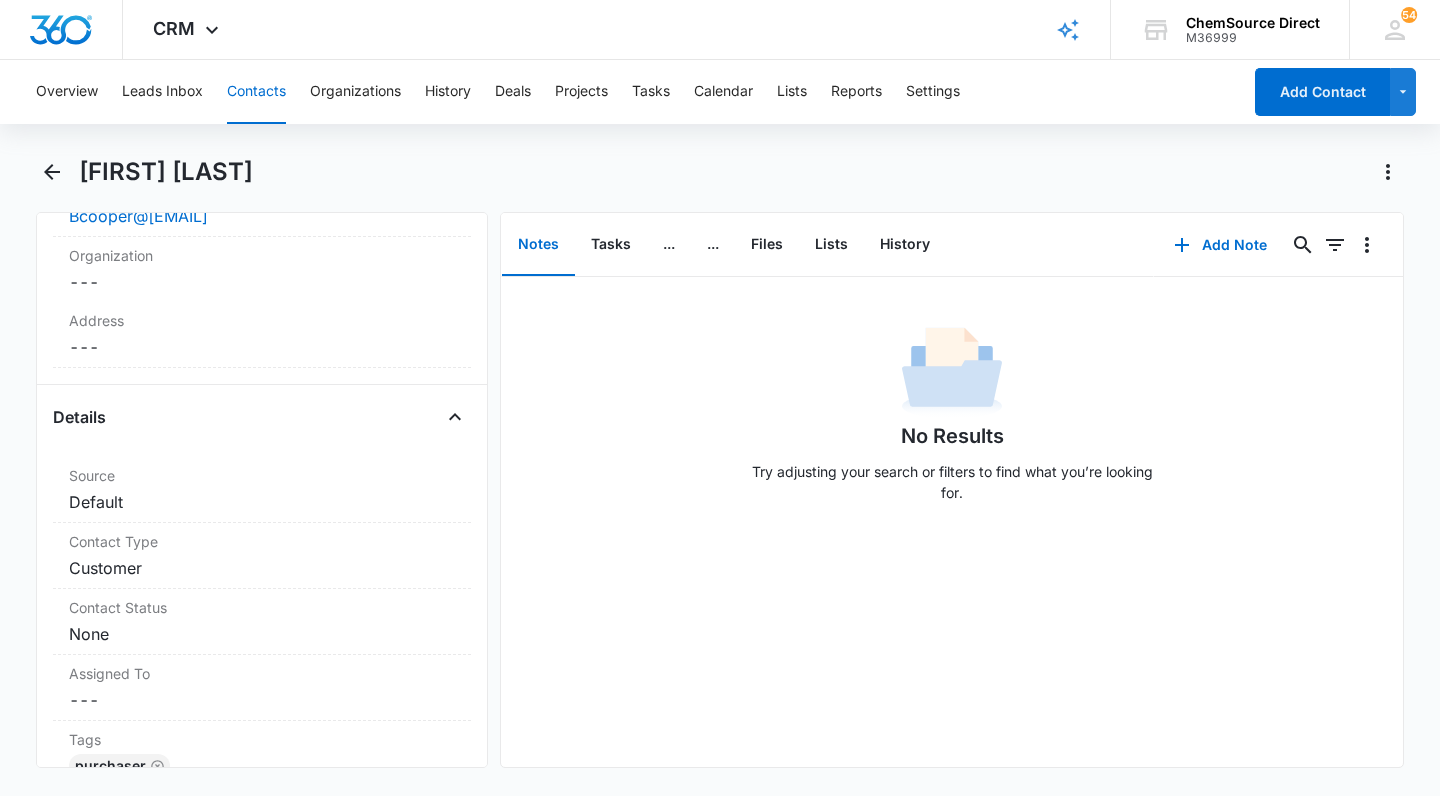 scroll, scrollTop: 589, scrollLeft: 0, axis: vertical 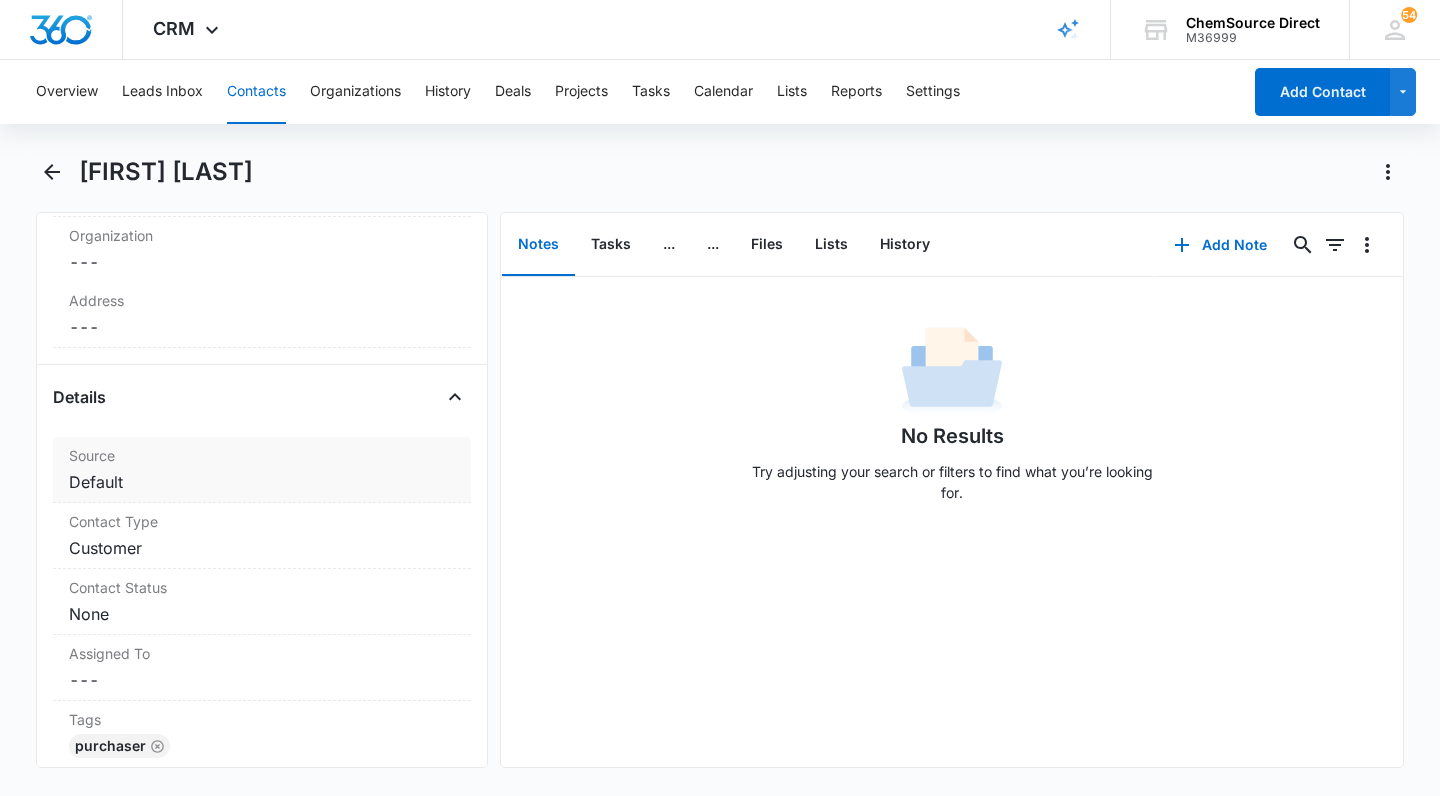 click on "Source Cancel Save Changes Default" at bounding box center [262, 470] 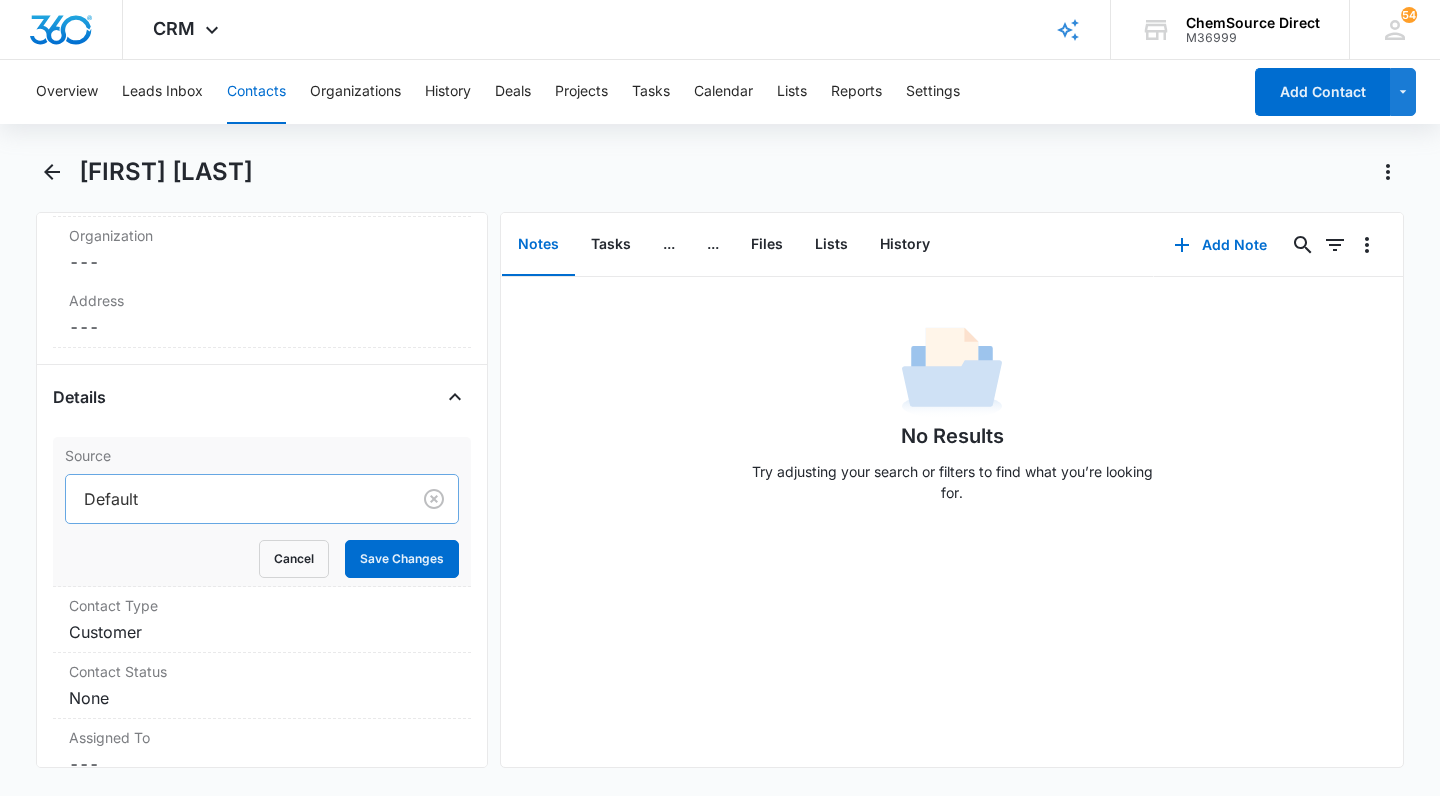 click at bounding box center [234, 499] 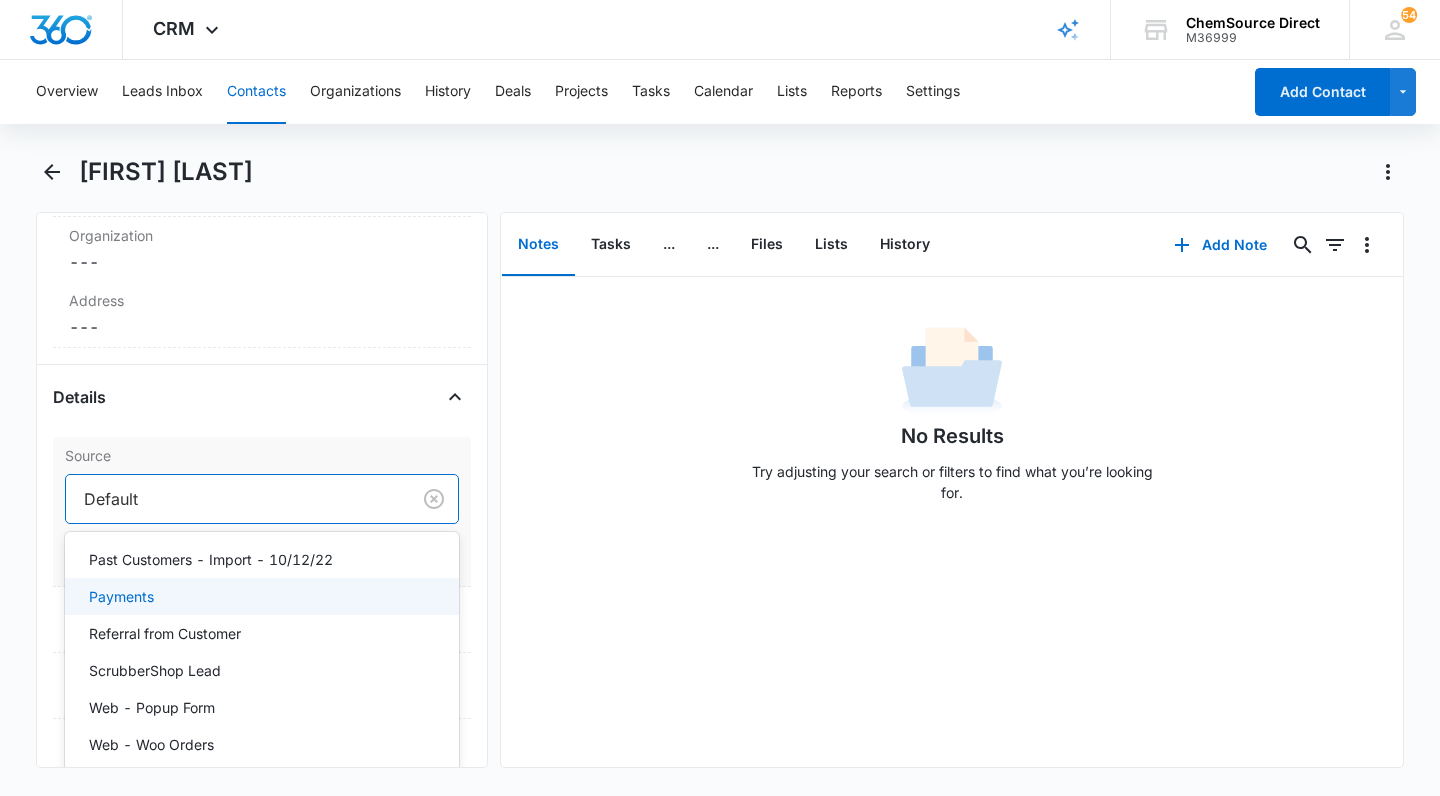 scroll, scrollTop: 421, scrollLeft: 0, axis: vertical 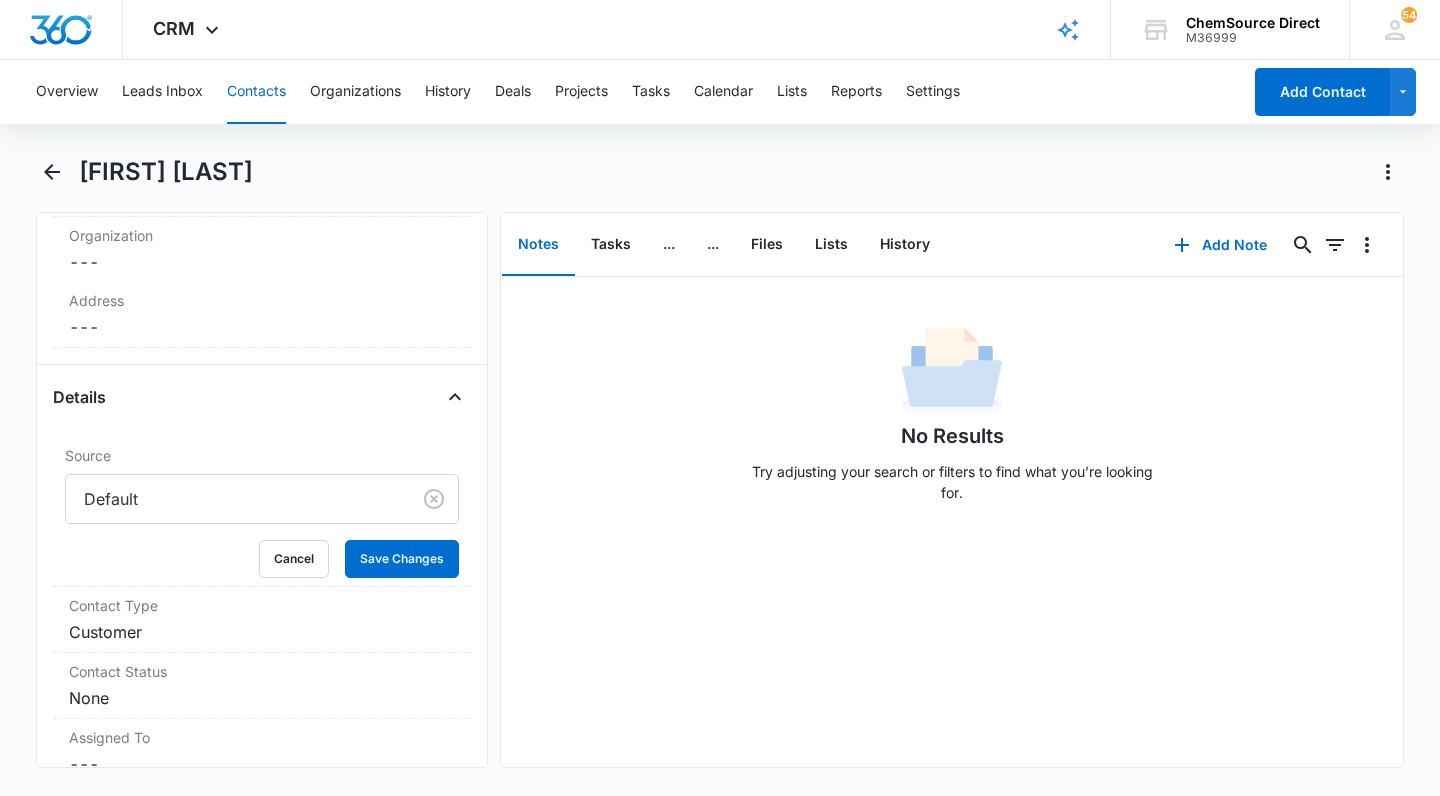 click on "Details Source Default Cancel Save Changes Contact Type Cancel Save Changes Customer Contact Status Cancel Save Changes None Assigned To Cancel Save Changes --- Tags Cancel Save Changes Purchaser Next Contact Date Cancel Save Changes --- Color Tag Current Color: Cancel Save Changes Payments ID cus_SorwuYqcTtEYTY ID 15778 Created Aug 6, 2025 at 4:44pm" at bounding box center (262, 788) 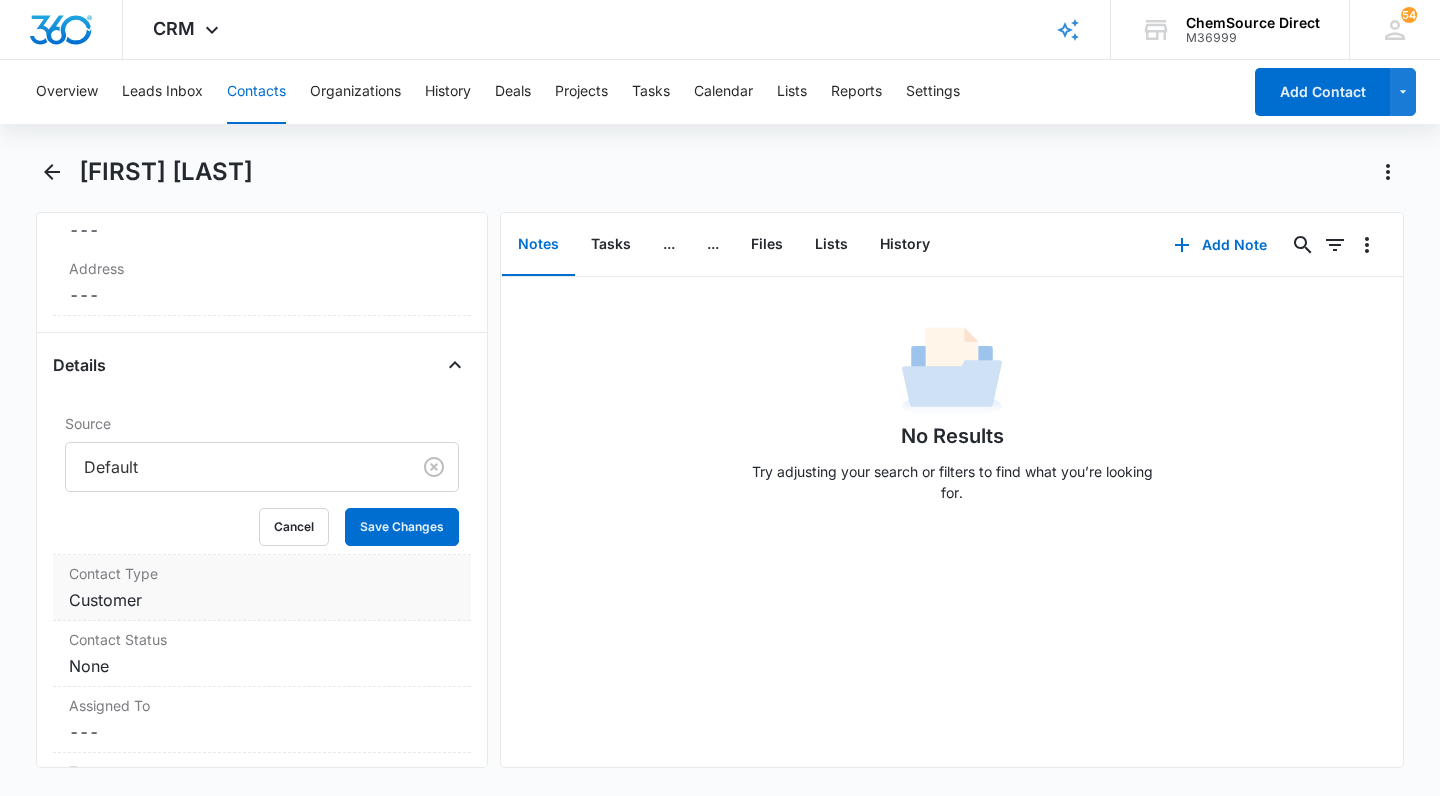 scroll, scrollTop: 626, scrollLeft: 0, axis: vertical 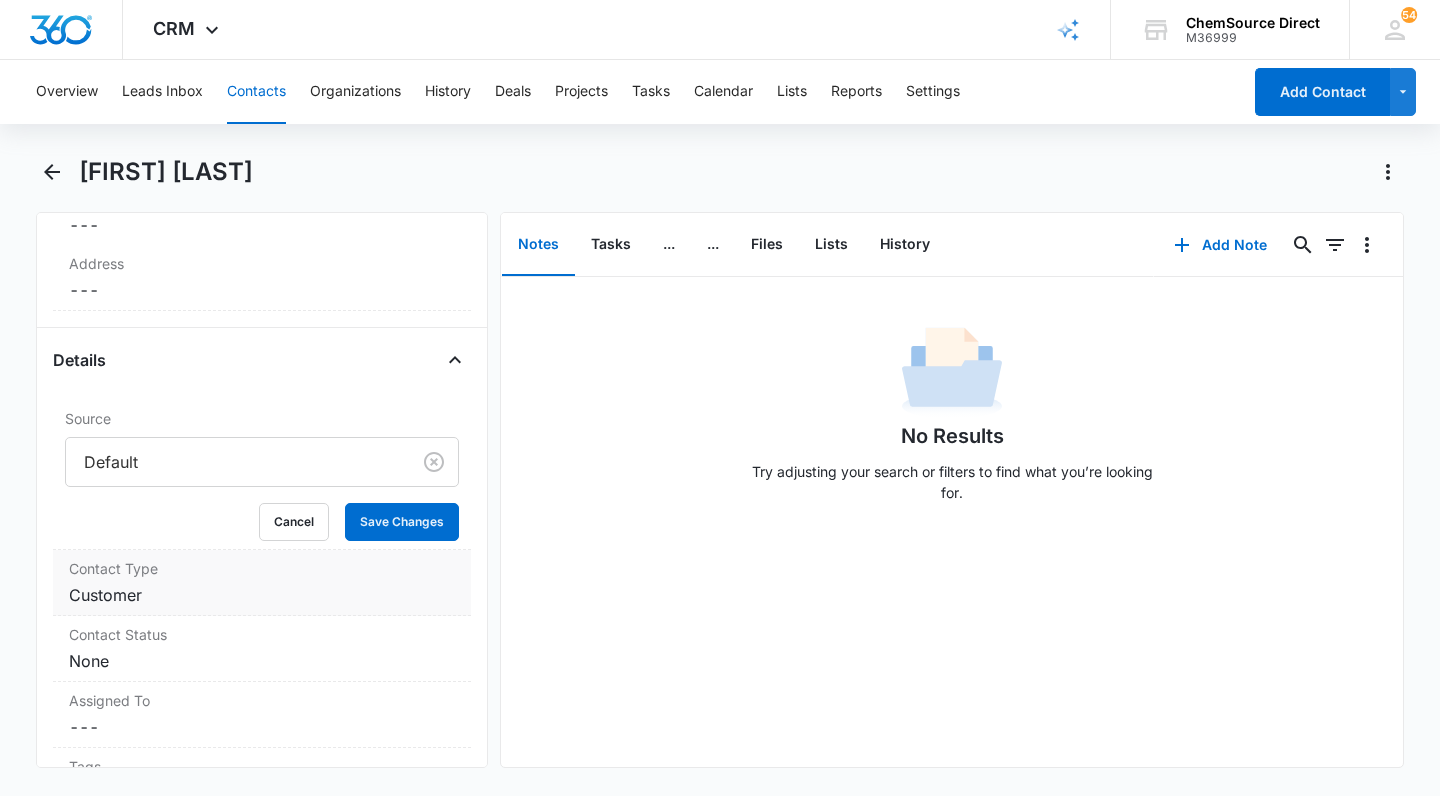 click on "Cancel Save Changes Customer" at bounding box center (262, 595) 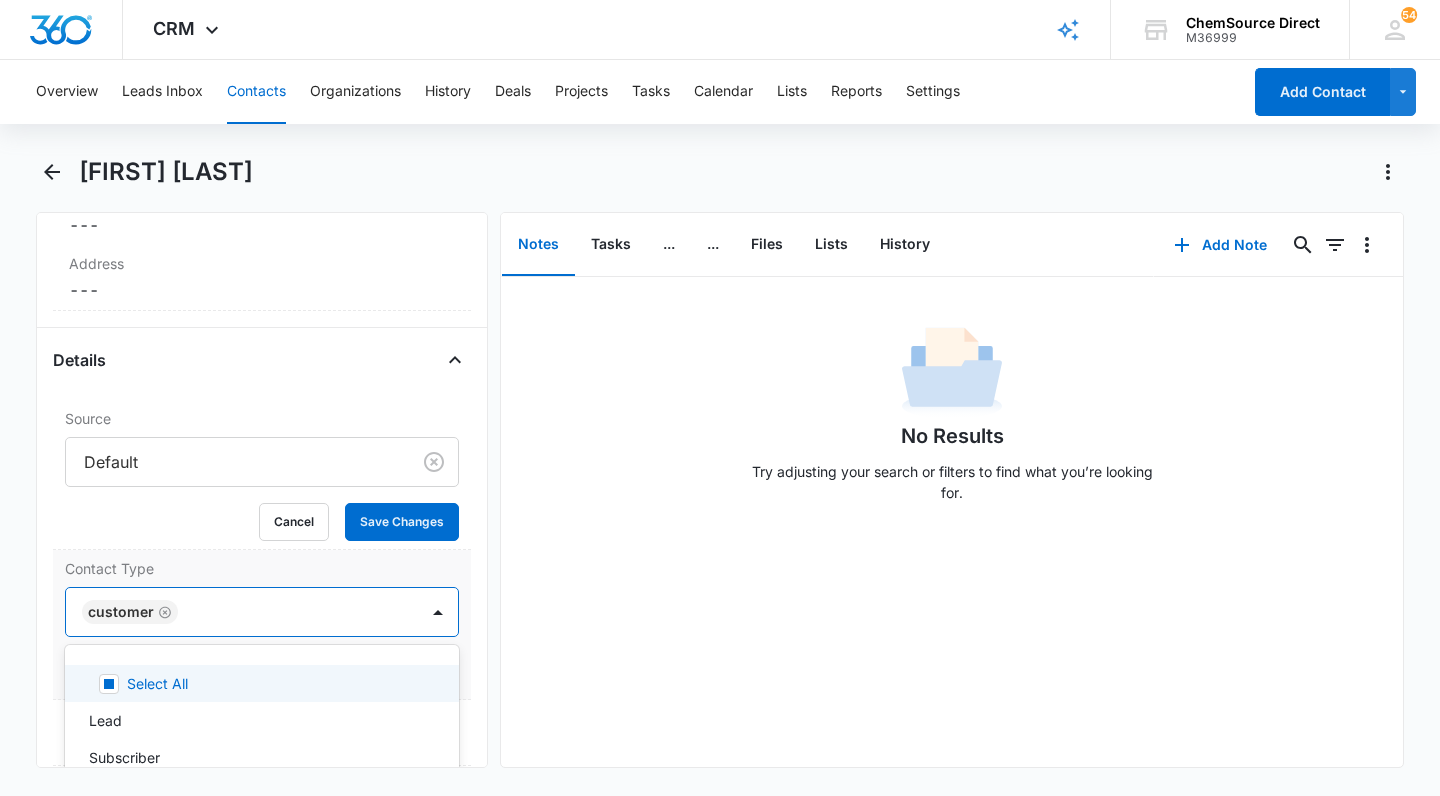 click at bounding box center (288, 612) 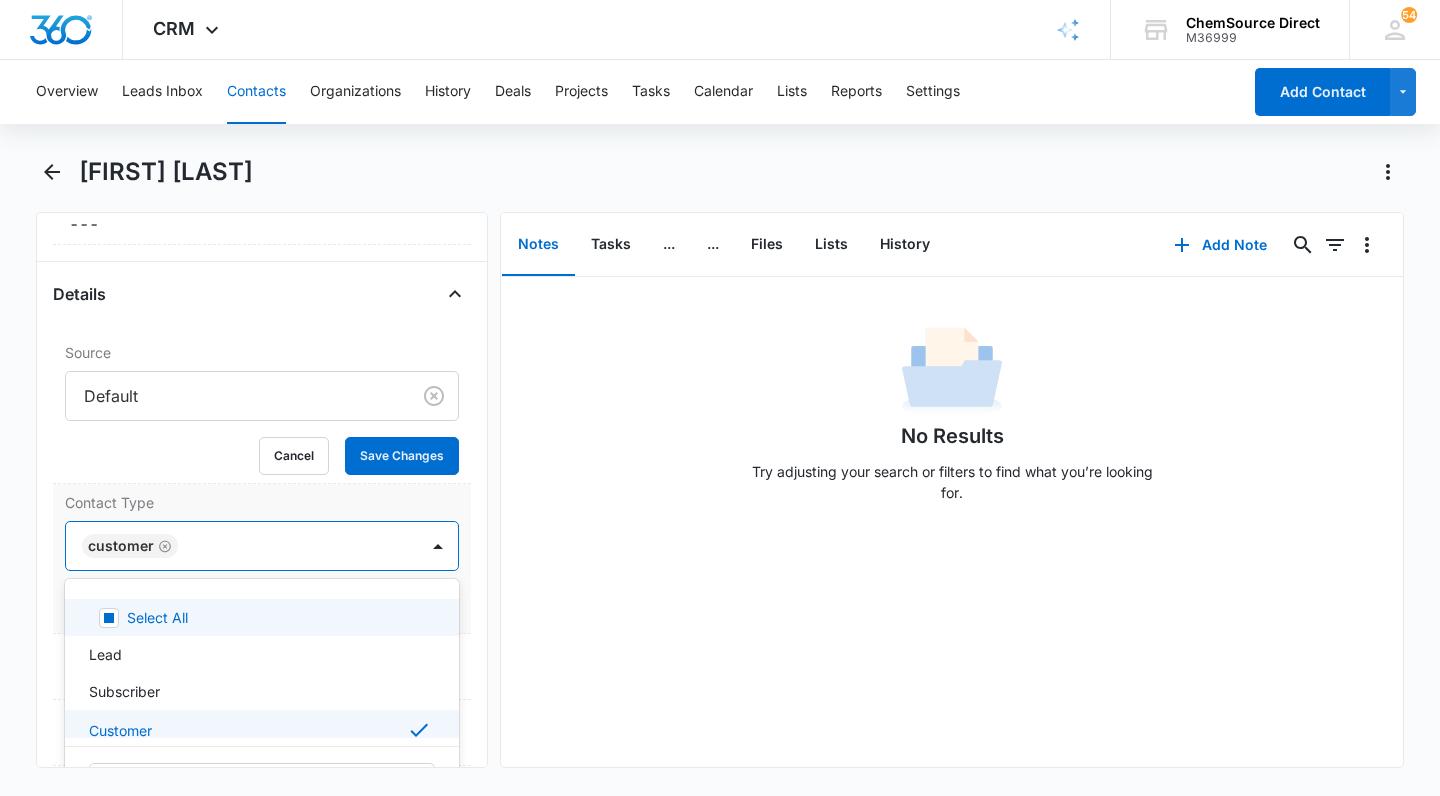 scroll, scrollTop: 702, scrollLeft: 0, axis: vertical 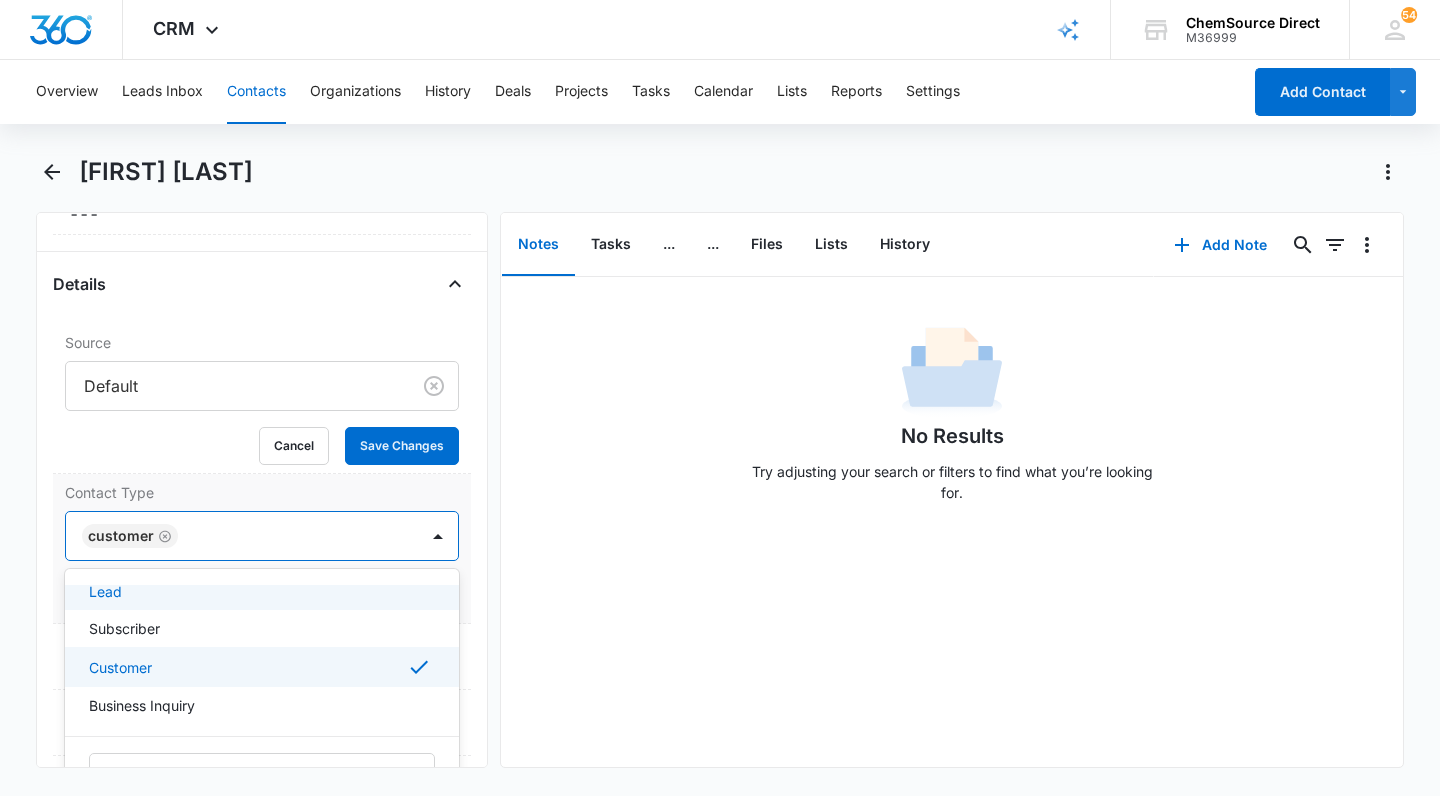 click on "Contact Type" at bounding box center [262, 492] 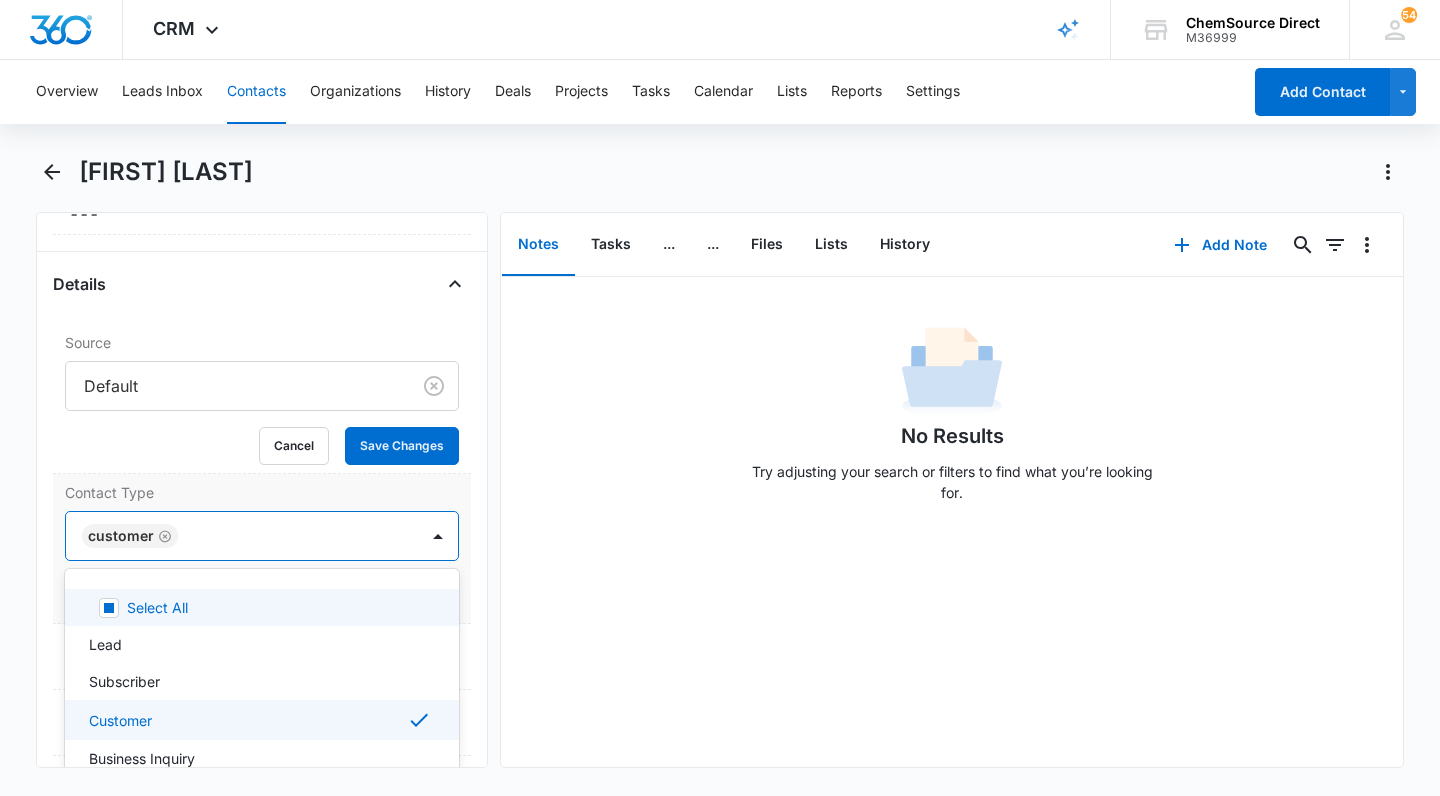 click at bounding box center (288, 536) 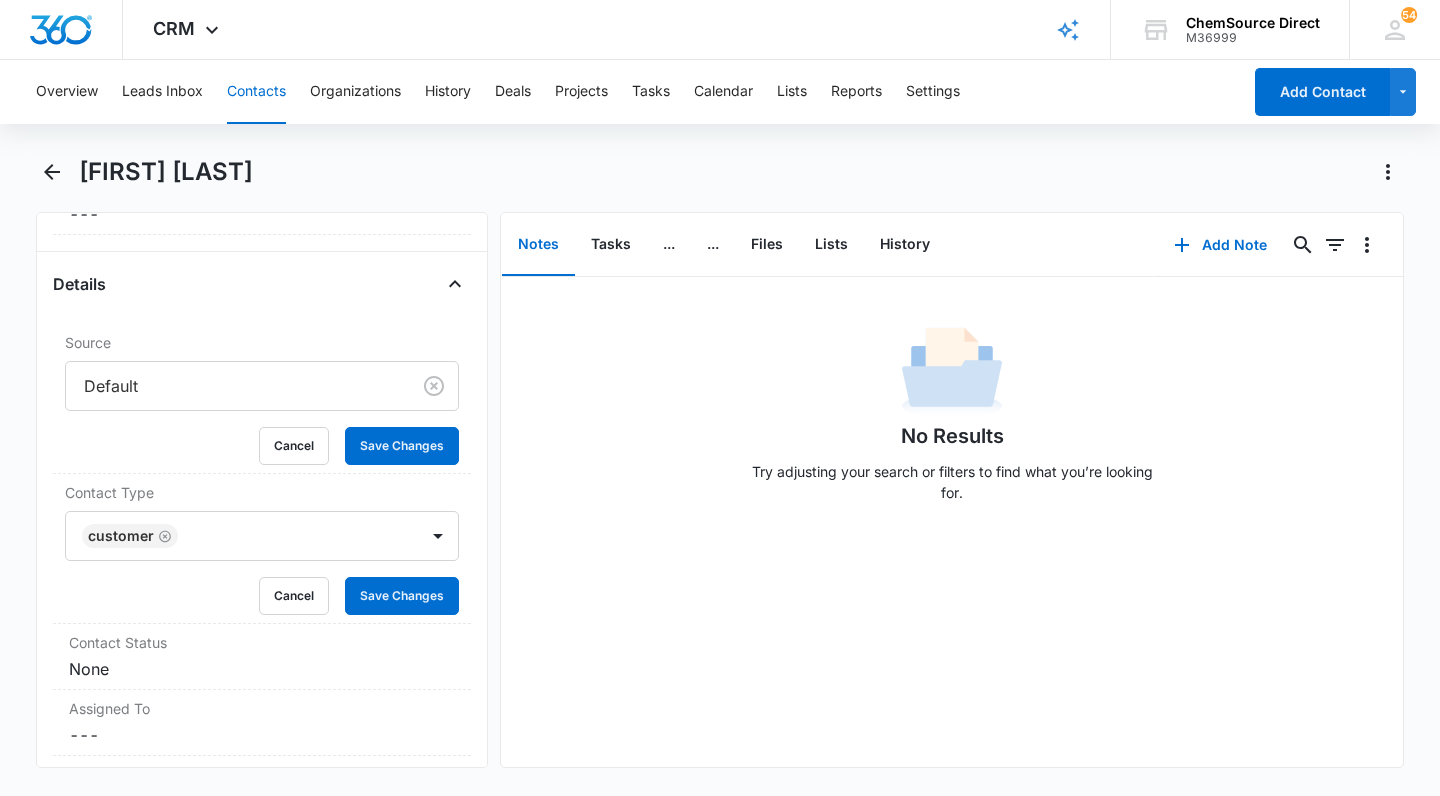 click on "No Results Try adjusting your search or filters to find what you’re looking for." at bounding box center (952, 522) 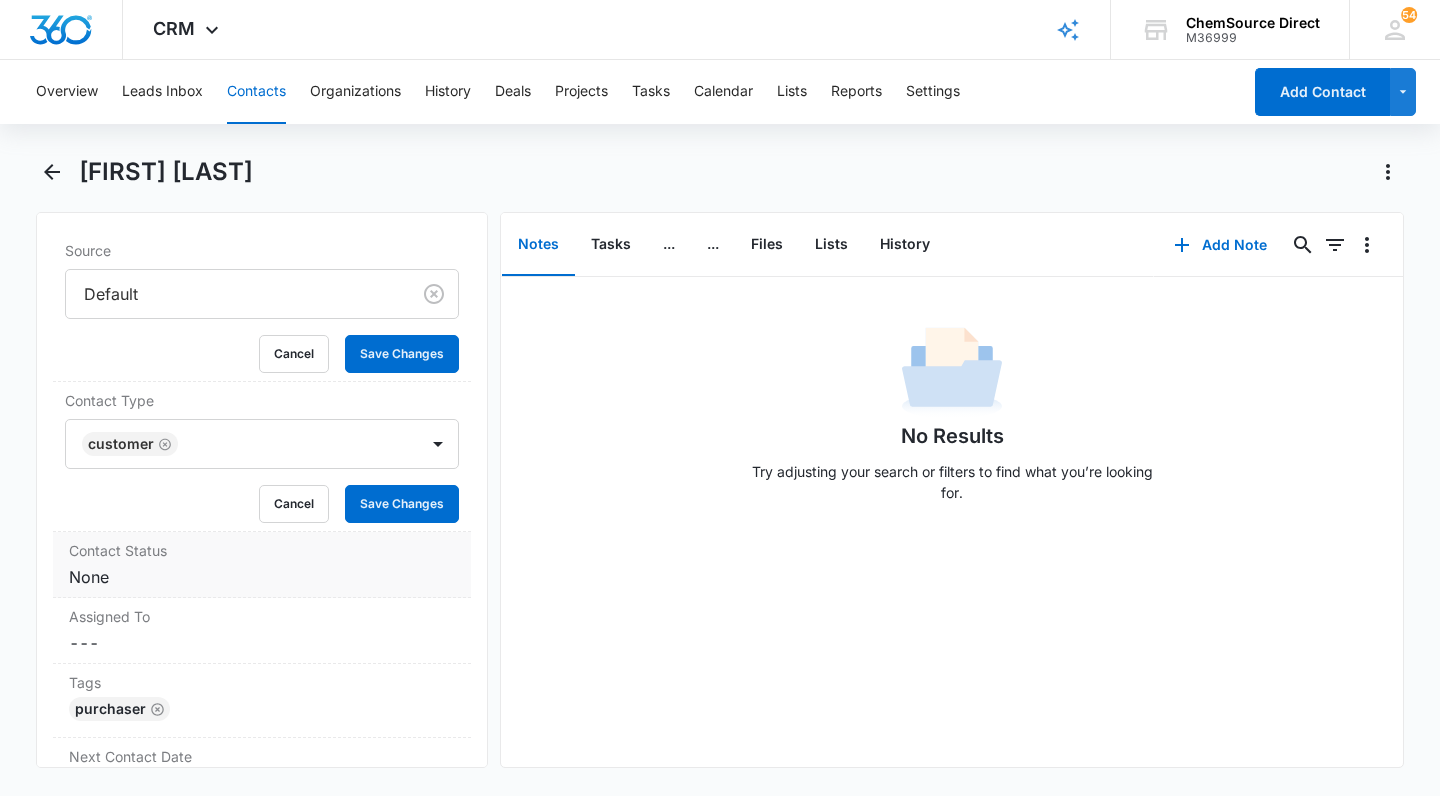 scroll, scrollTop: 807, scrollLeft: 0, axis: vertical 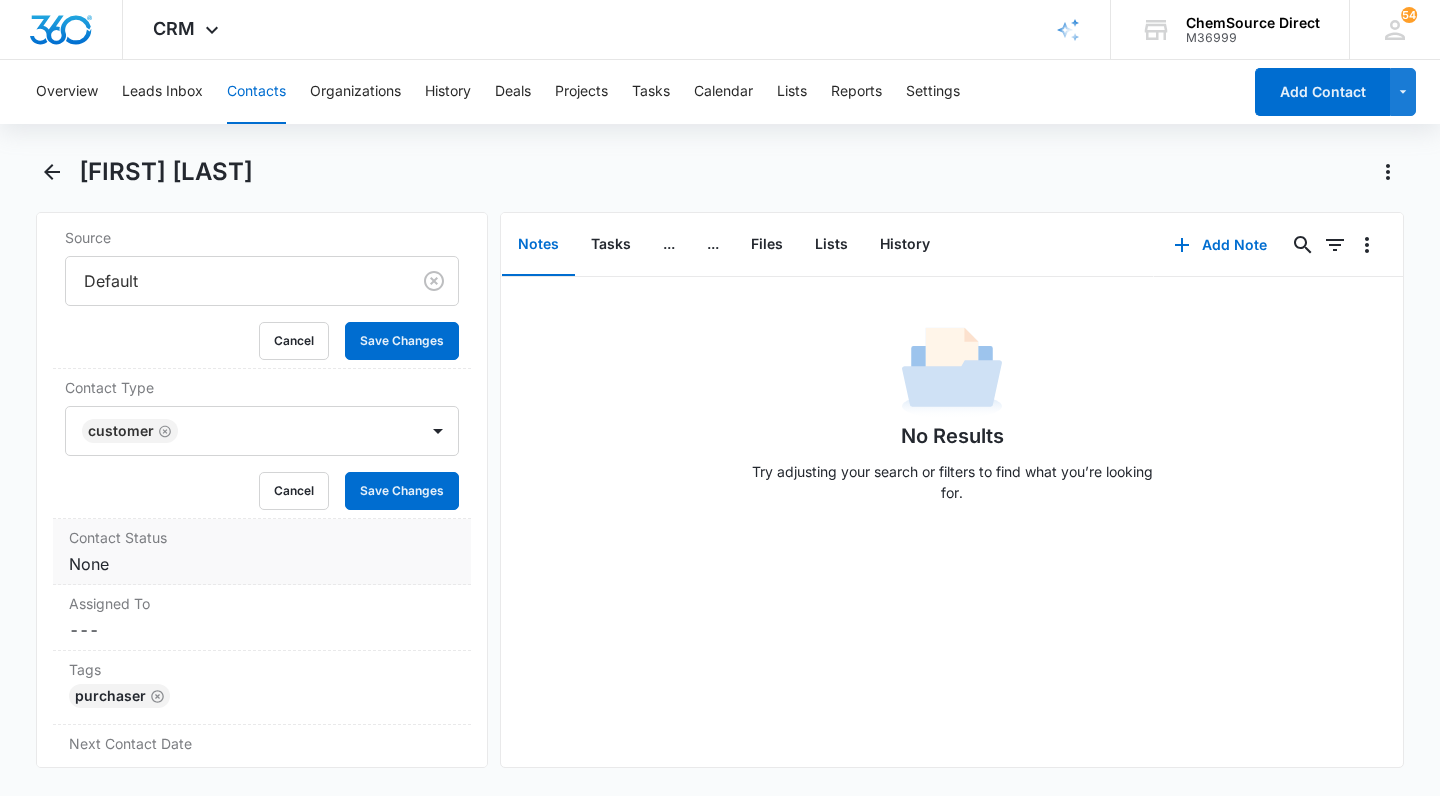 click on "Cancel Save Changes None" at bounding box center [262, 564] 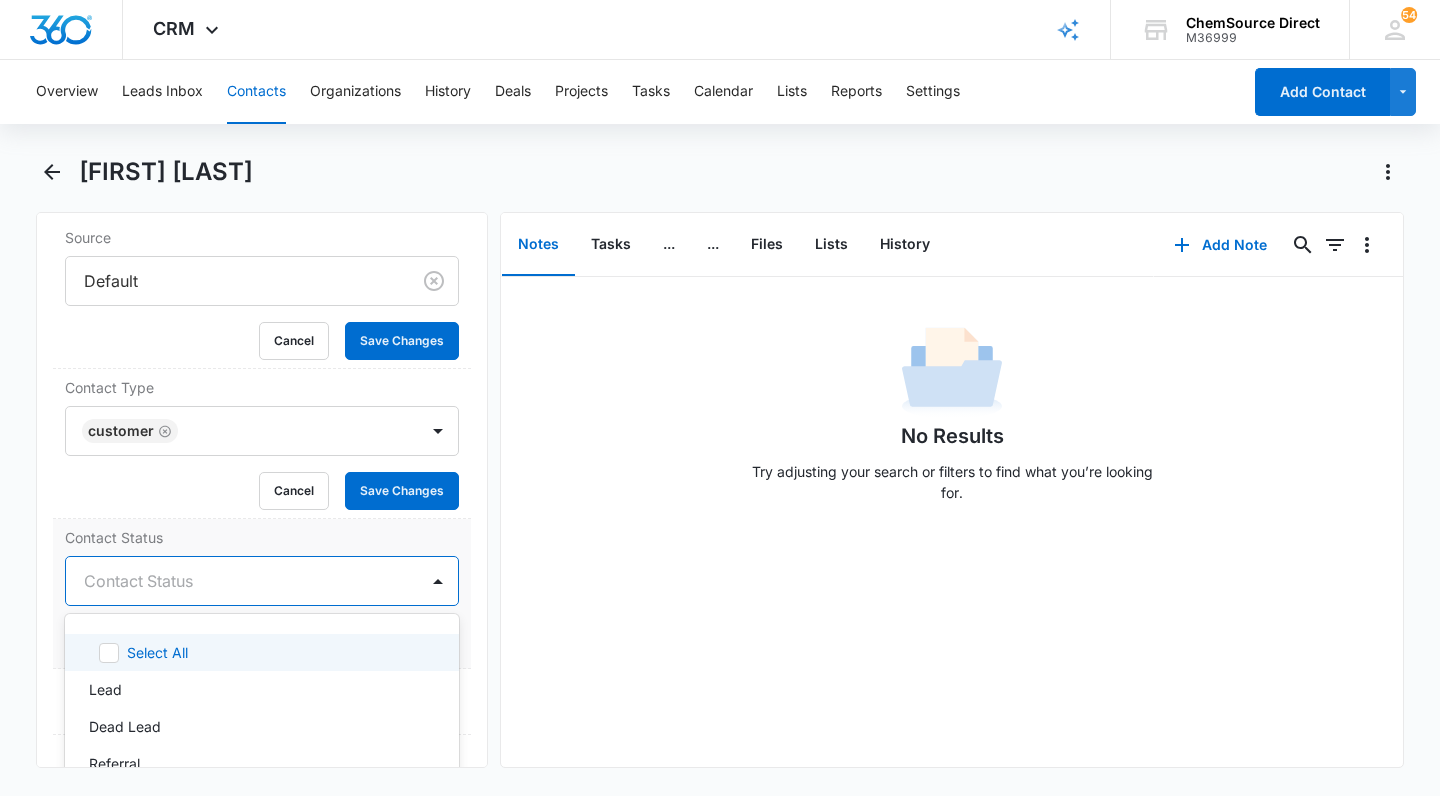 click at bounding box center [238, 581] 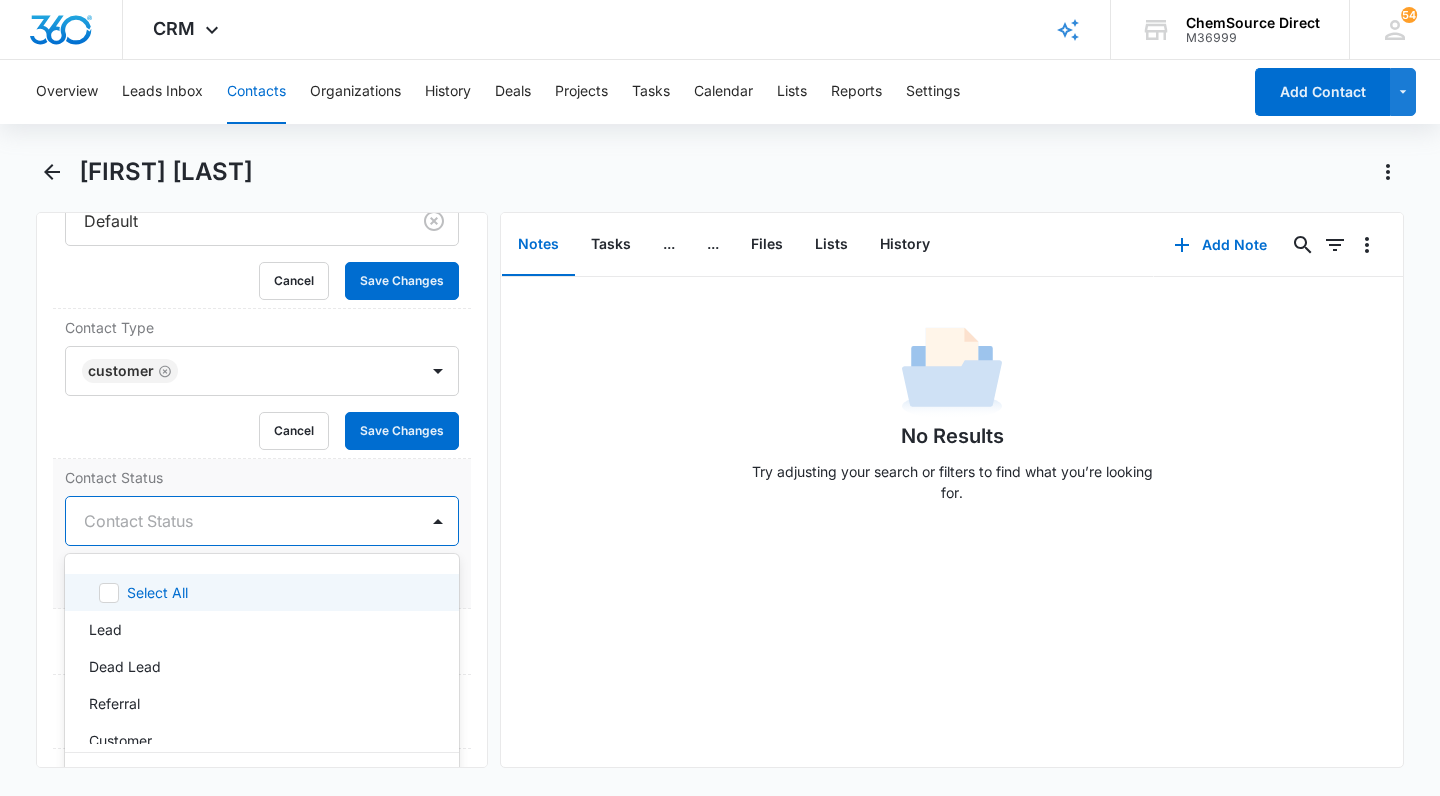scroll, scrollTop: 869, scrollLeft: 0, axis: vertical 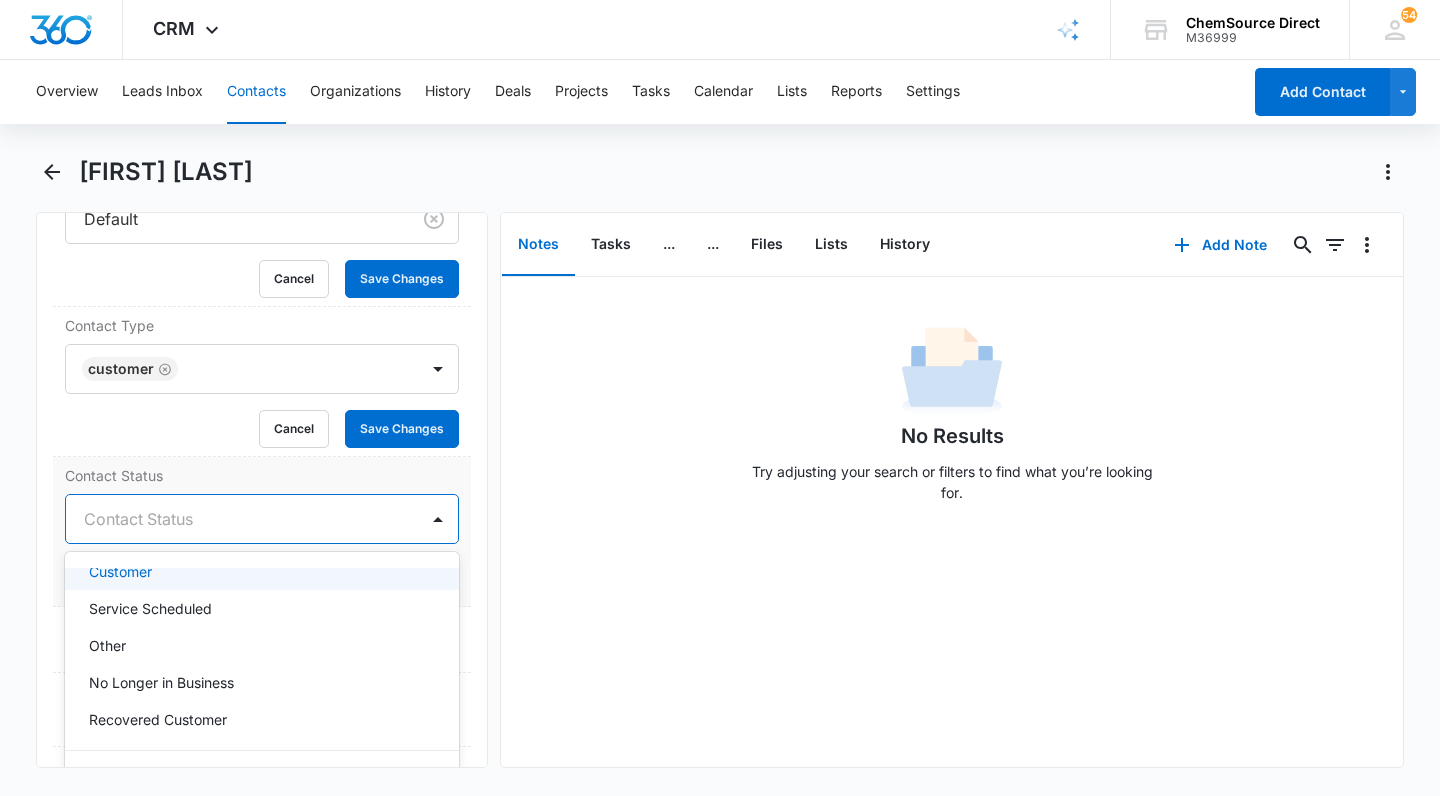 click on "Contact Status" at bounding box center (262, 475) 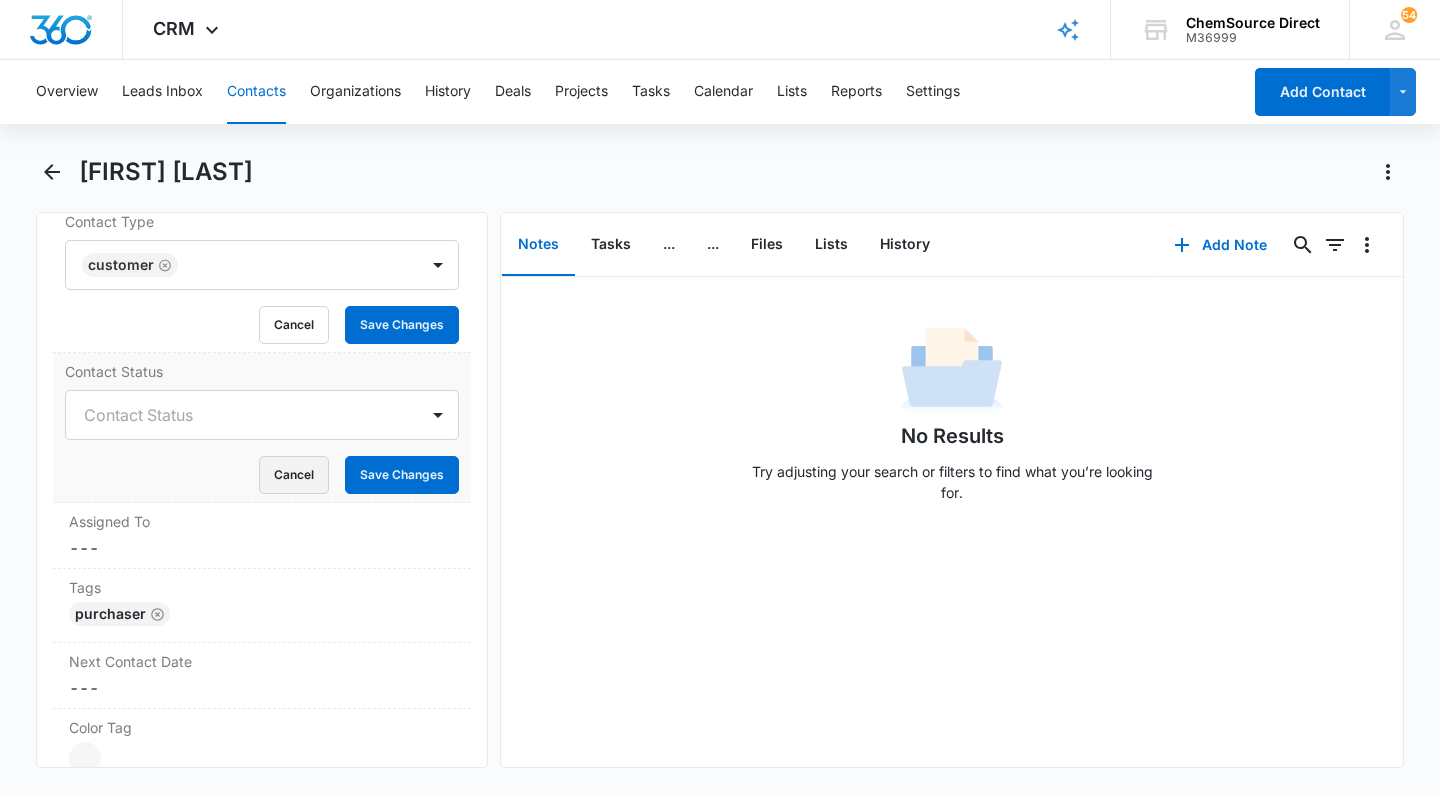 scroll, scrollTop: 977, scrollLeft: 0, axis: vertical 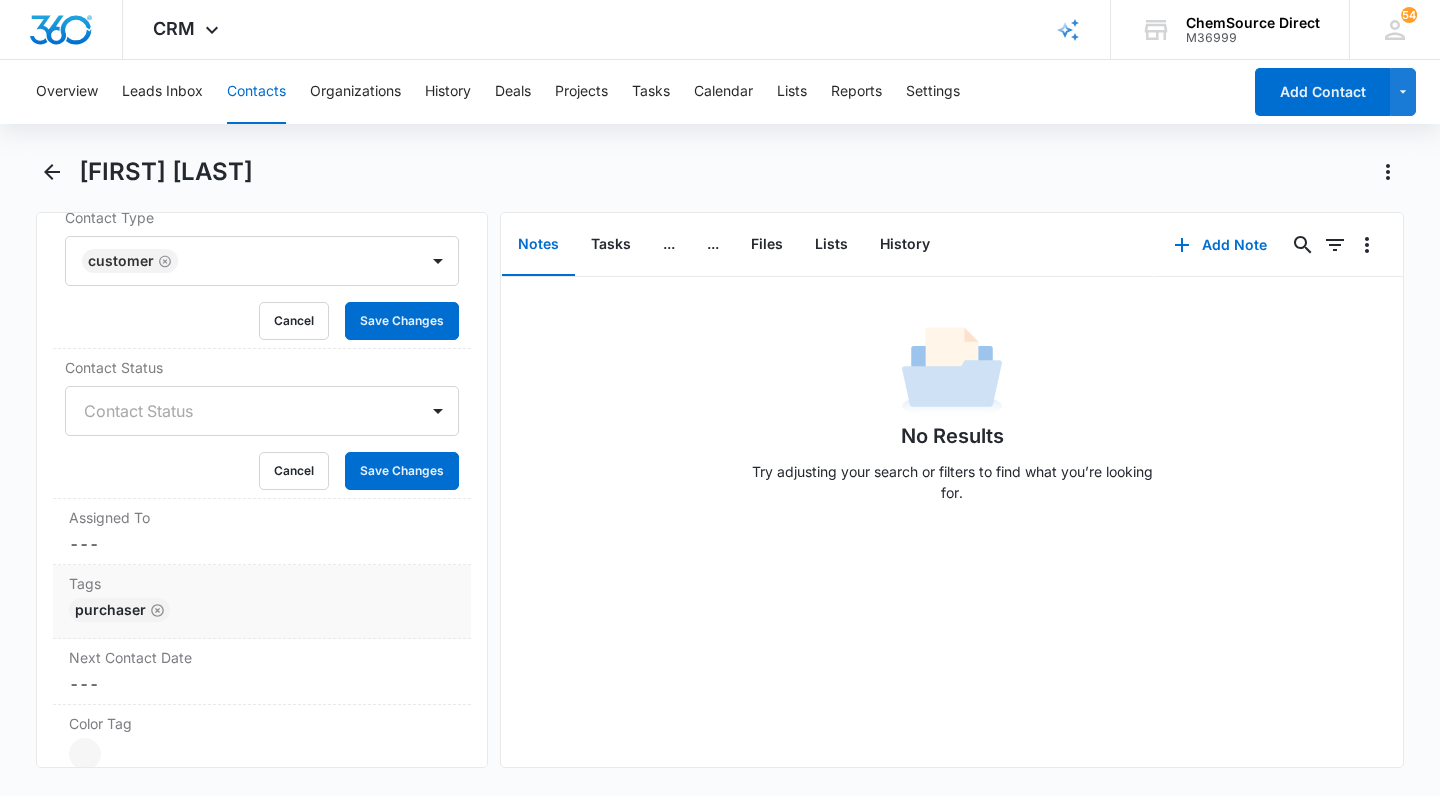 click on "Tags Cancel Save Changes Purchaser" at bounding box center [262, 602] 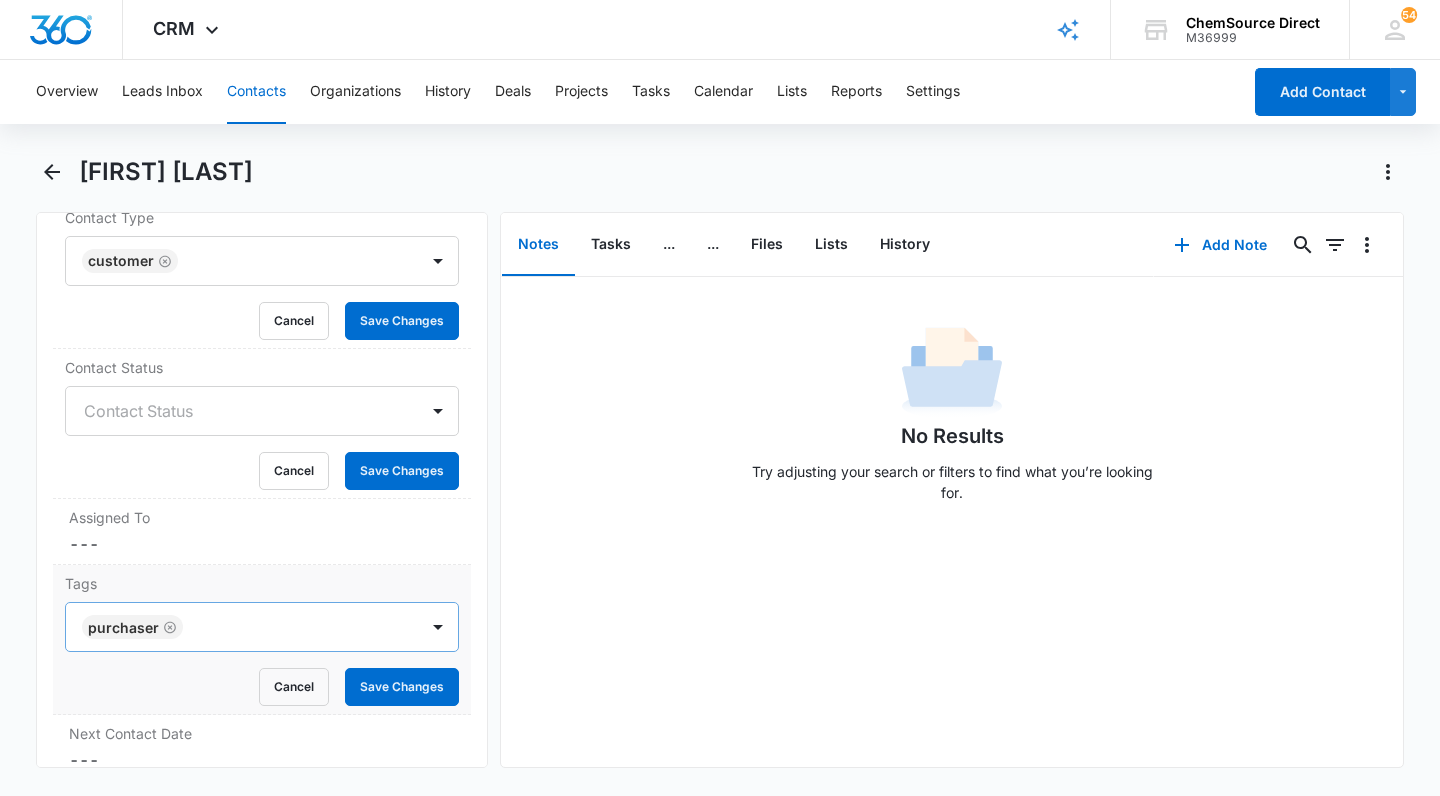 click at bounding box center [302, 627] 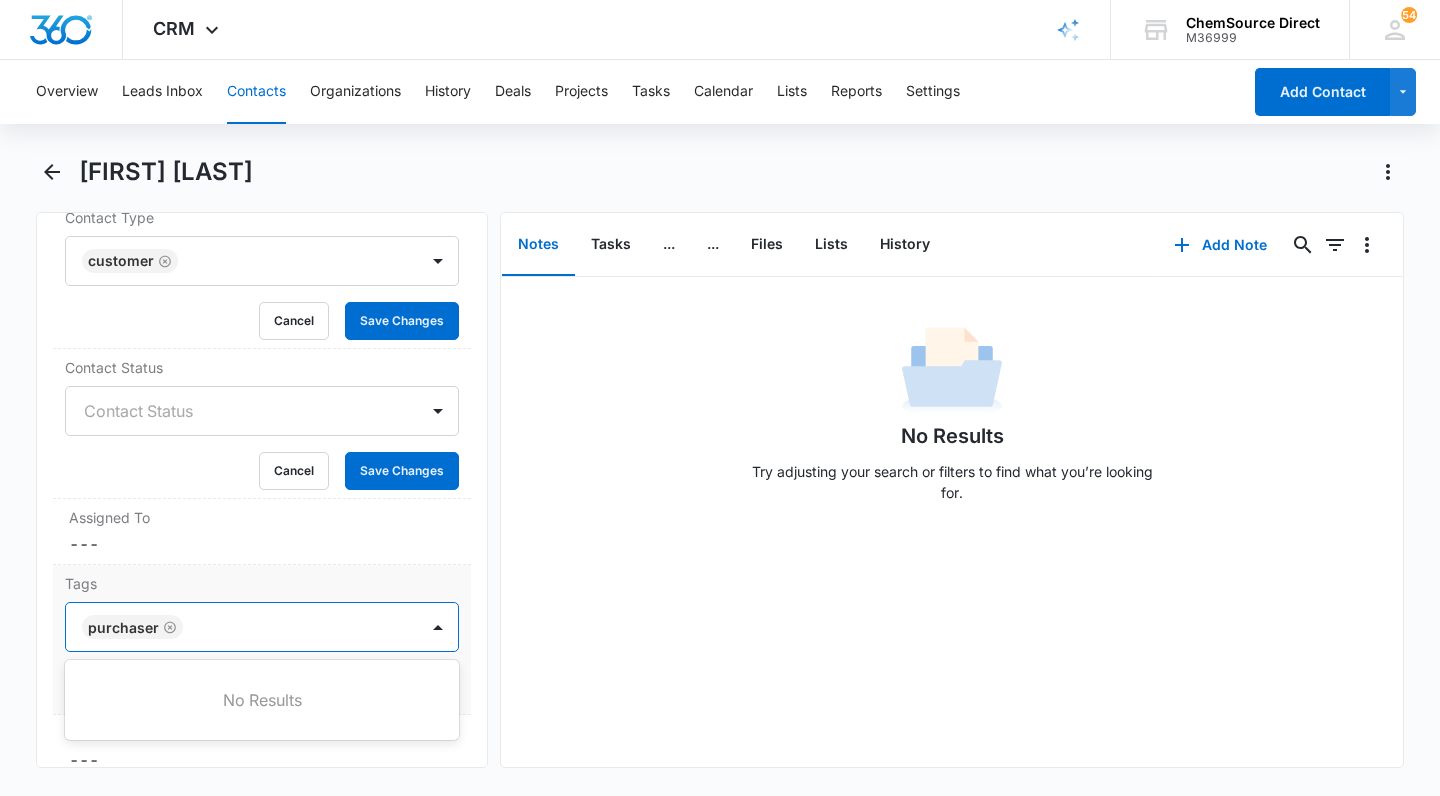 click on "Tags" at bounding box center [262, 583] 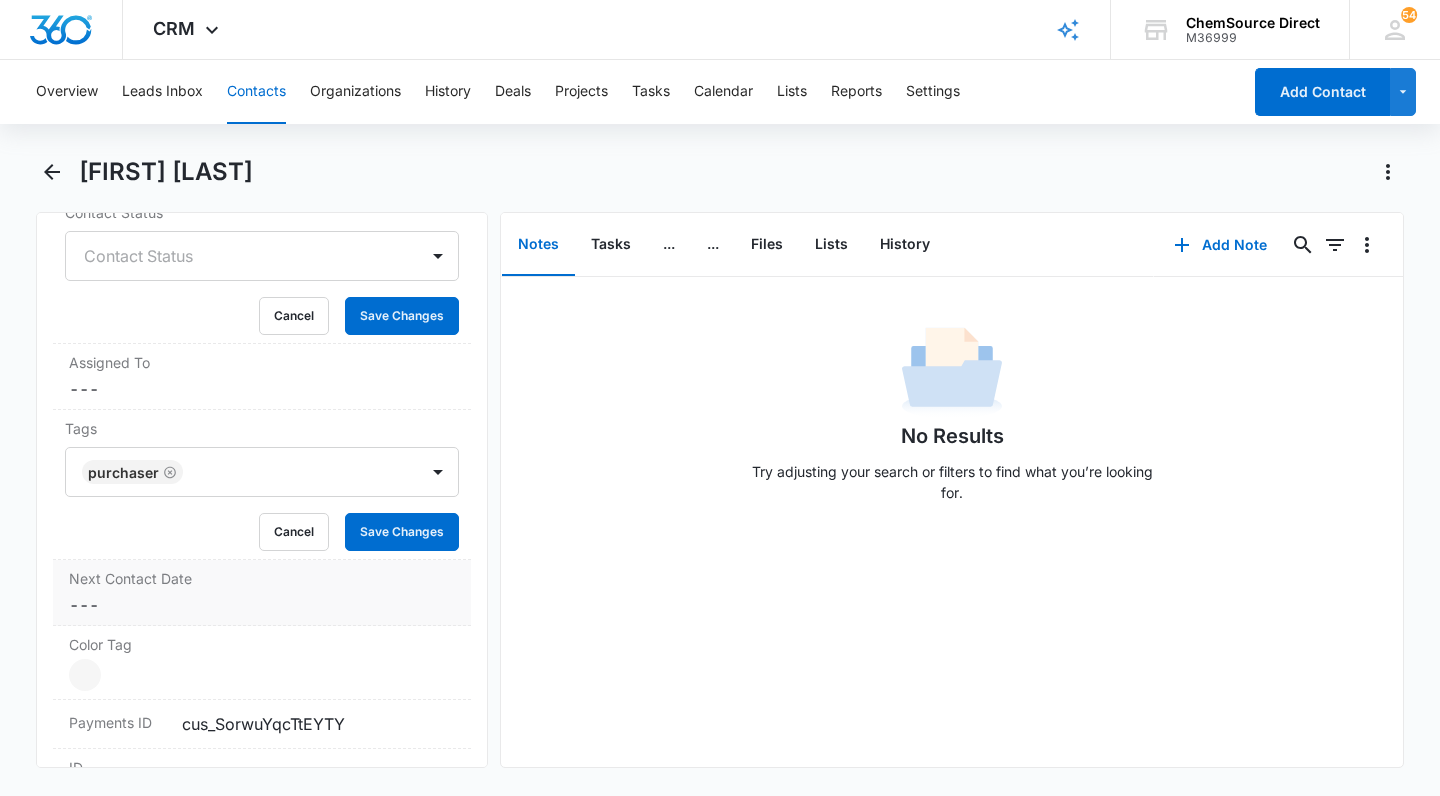 scroll, scrollTop: 1152, scrollLeft: 0, axis: vertical 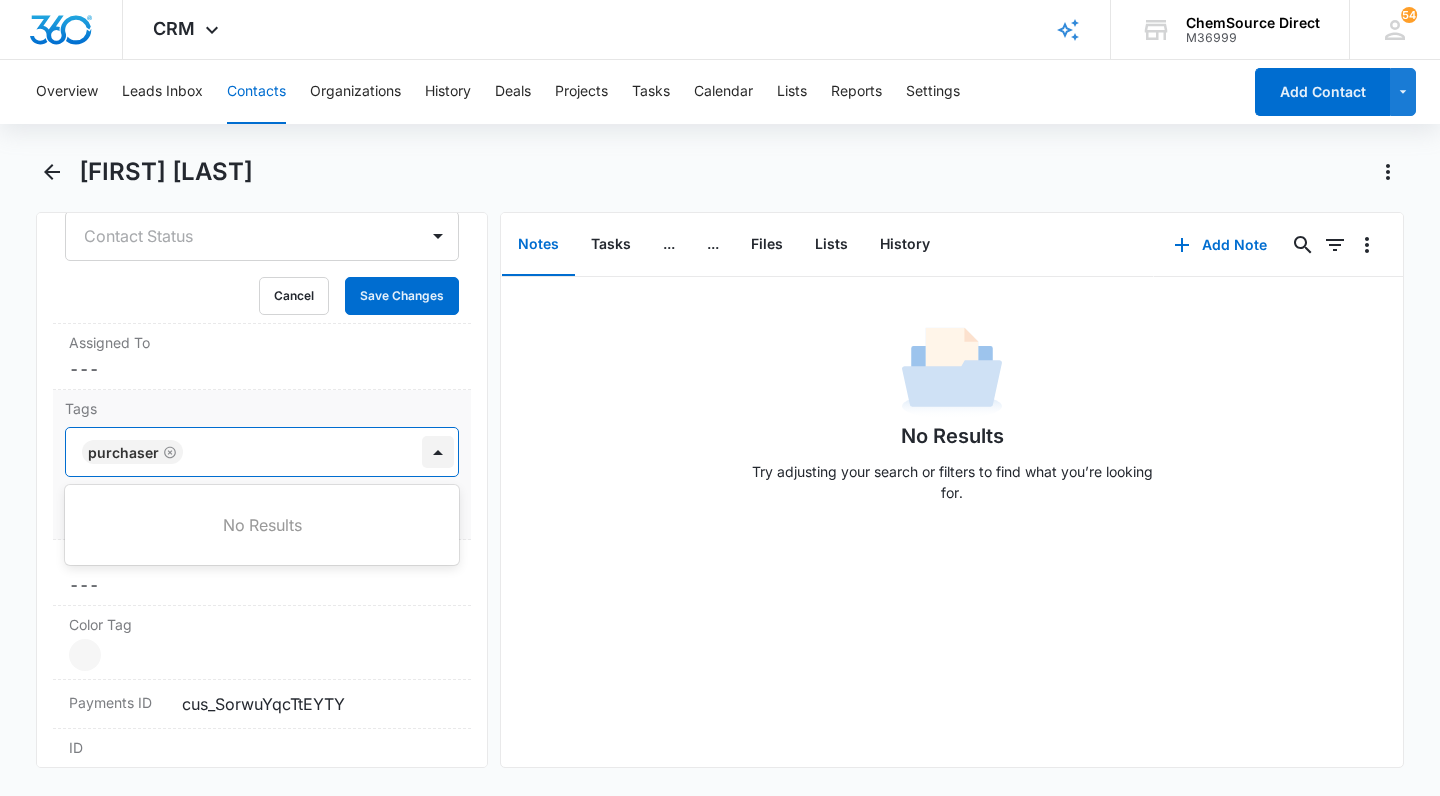 click at bounding box center (438, 452) 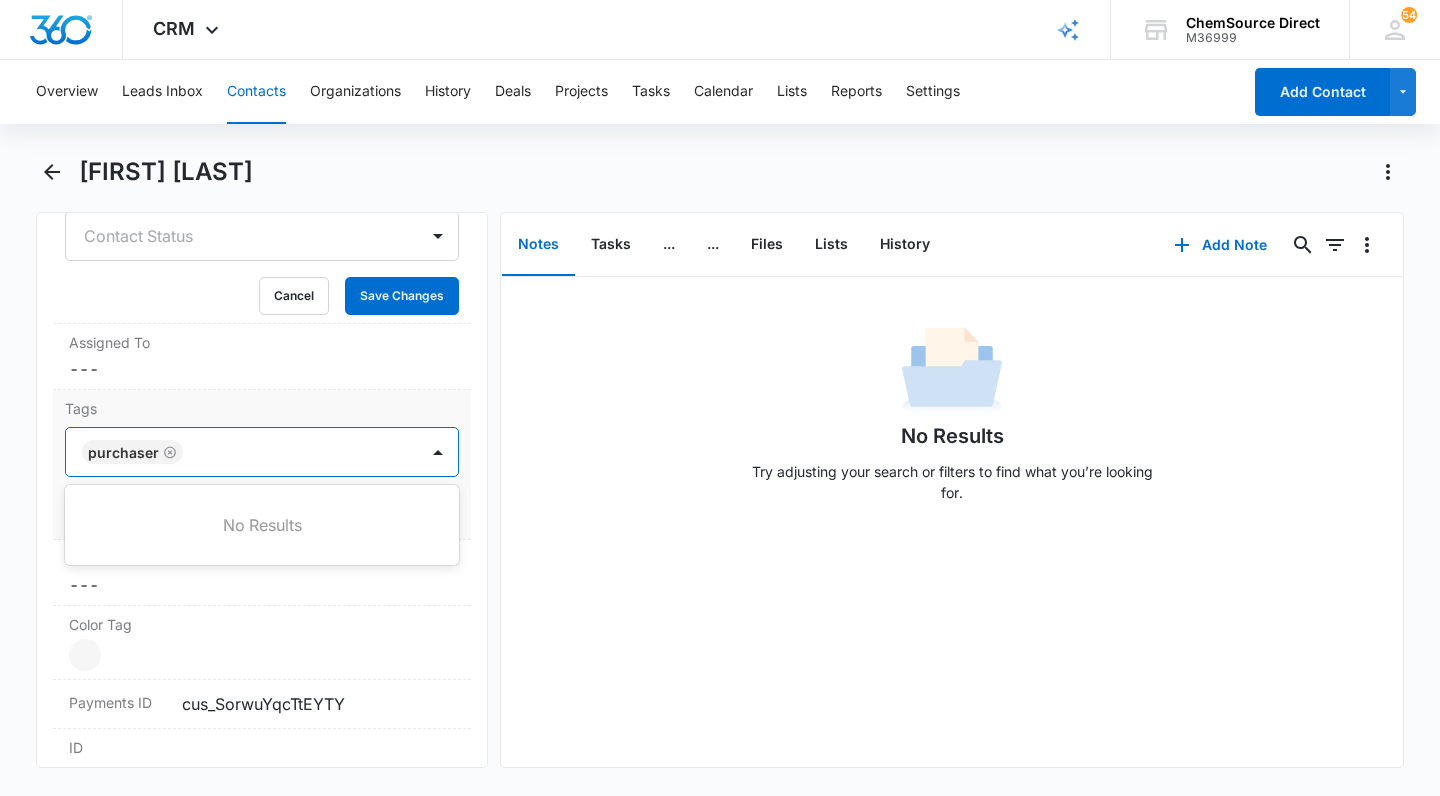 click on "No Results" at bounding box center [262, 525] 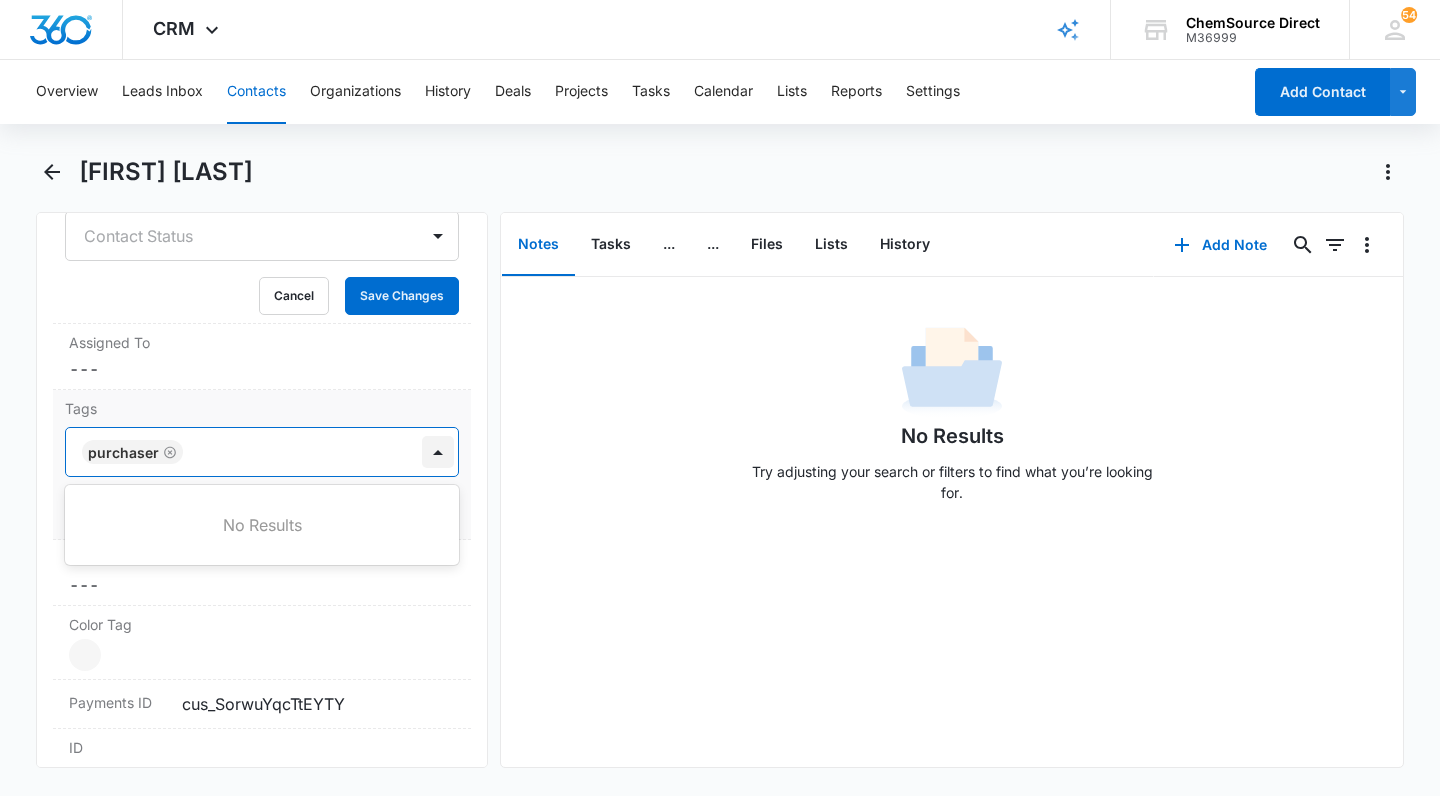 click at bounding box center (438, 452) 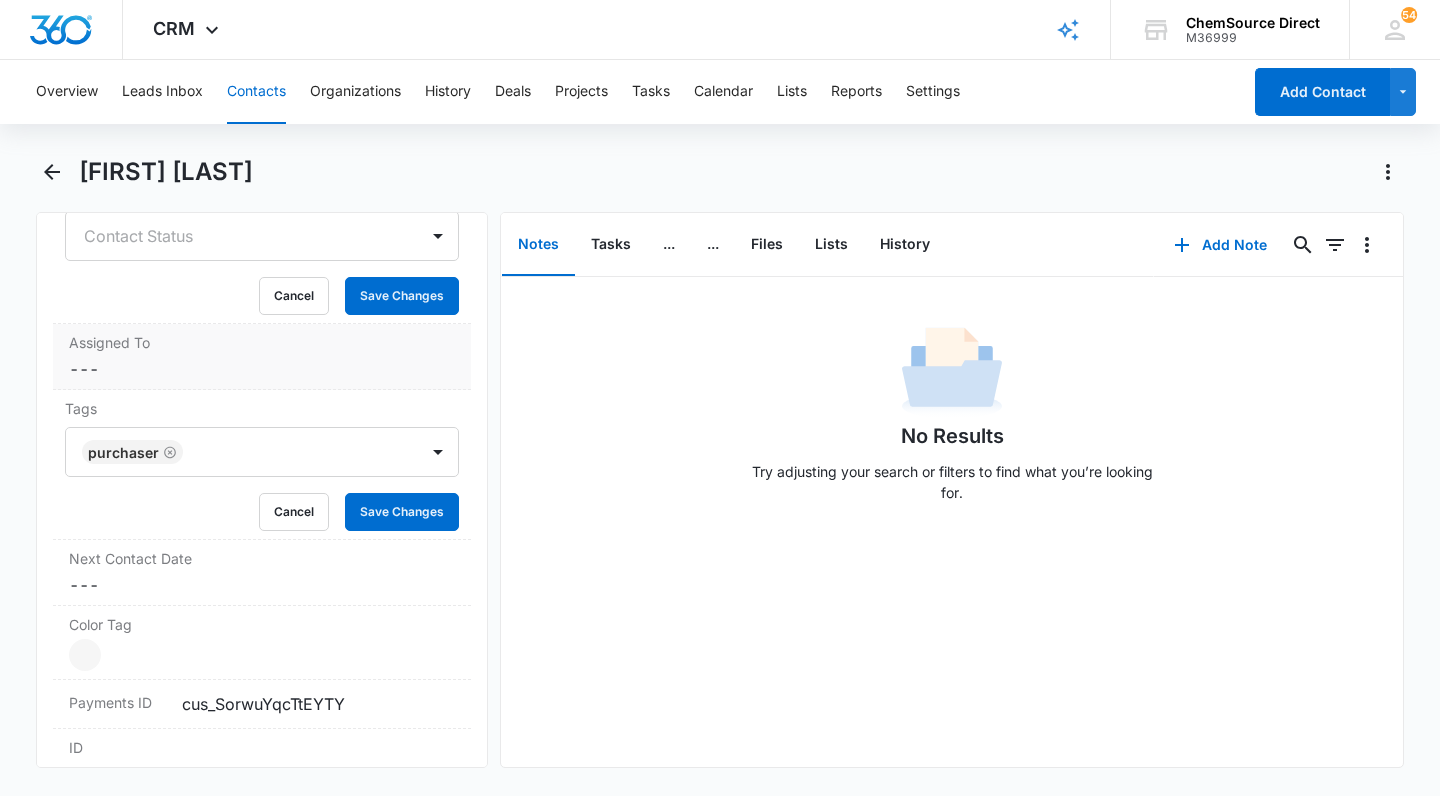 click on "Assigned To Cancel Save Changes ---" at bounding box center (262, 357) 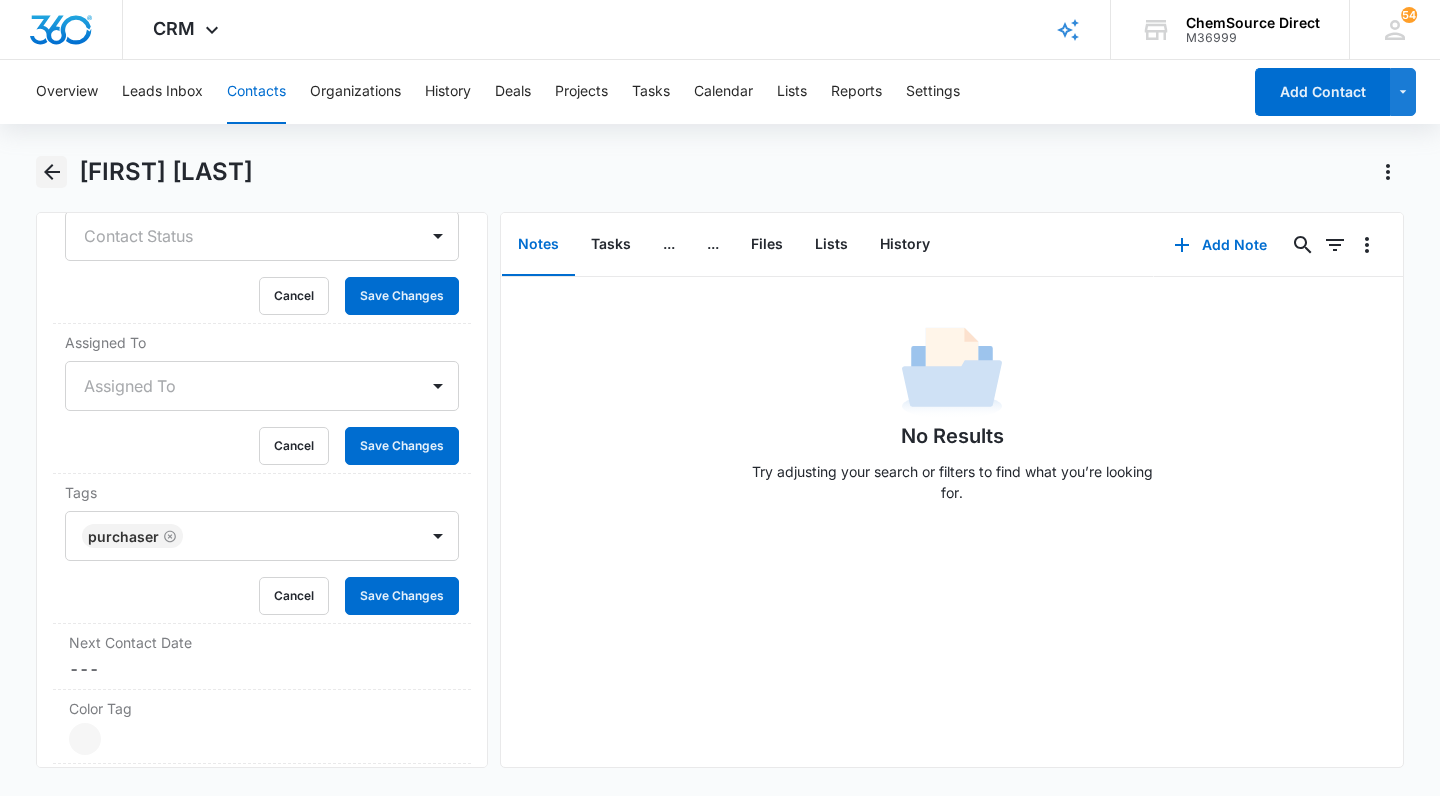 click 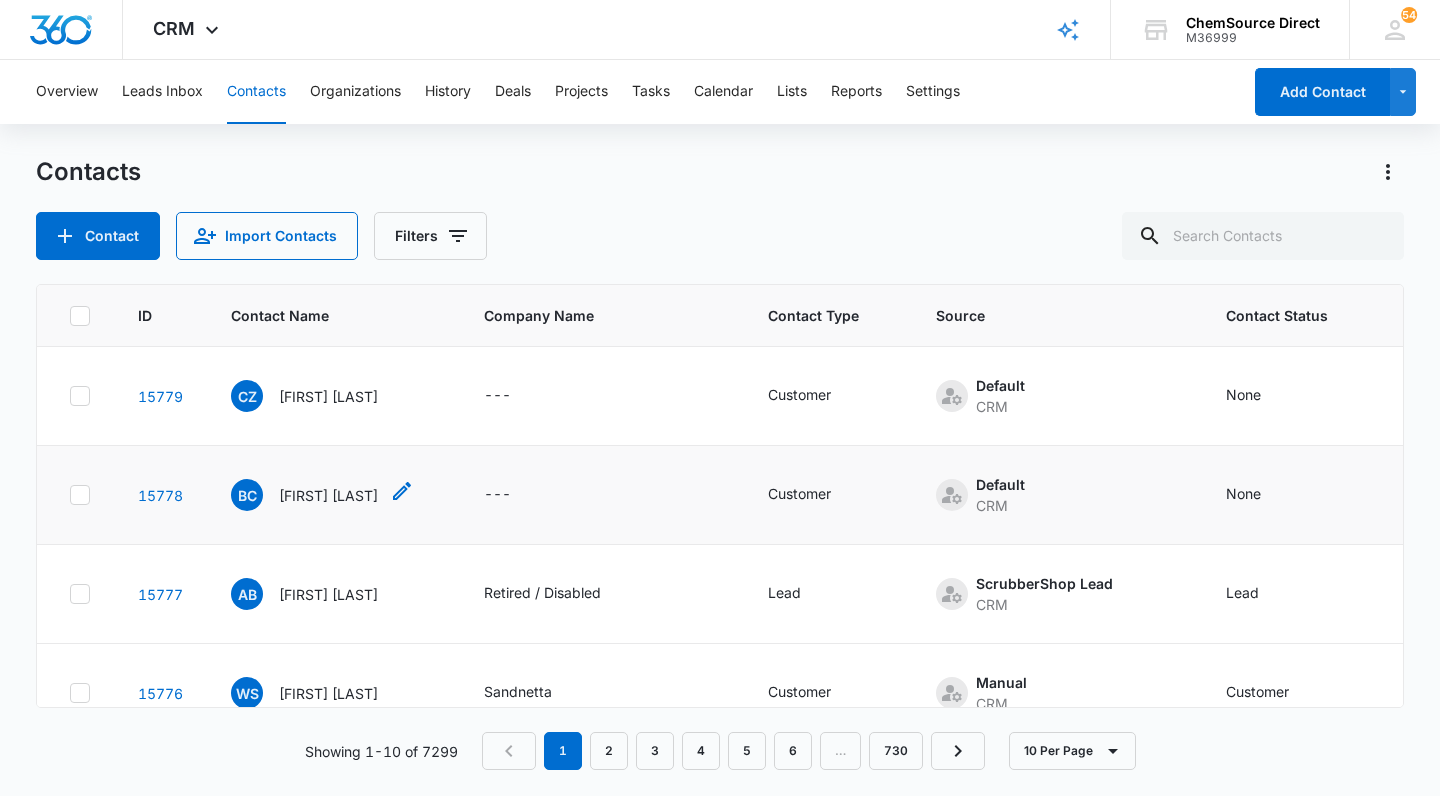 click on "[FIRST] [LAST]" at bounding box center (328, 495) 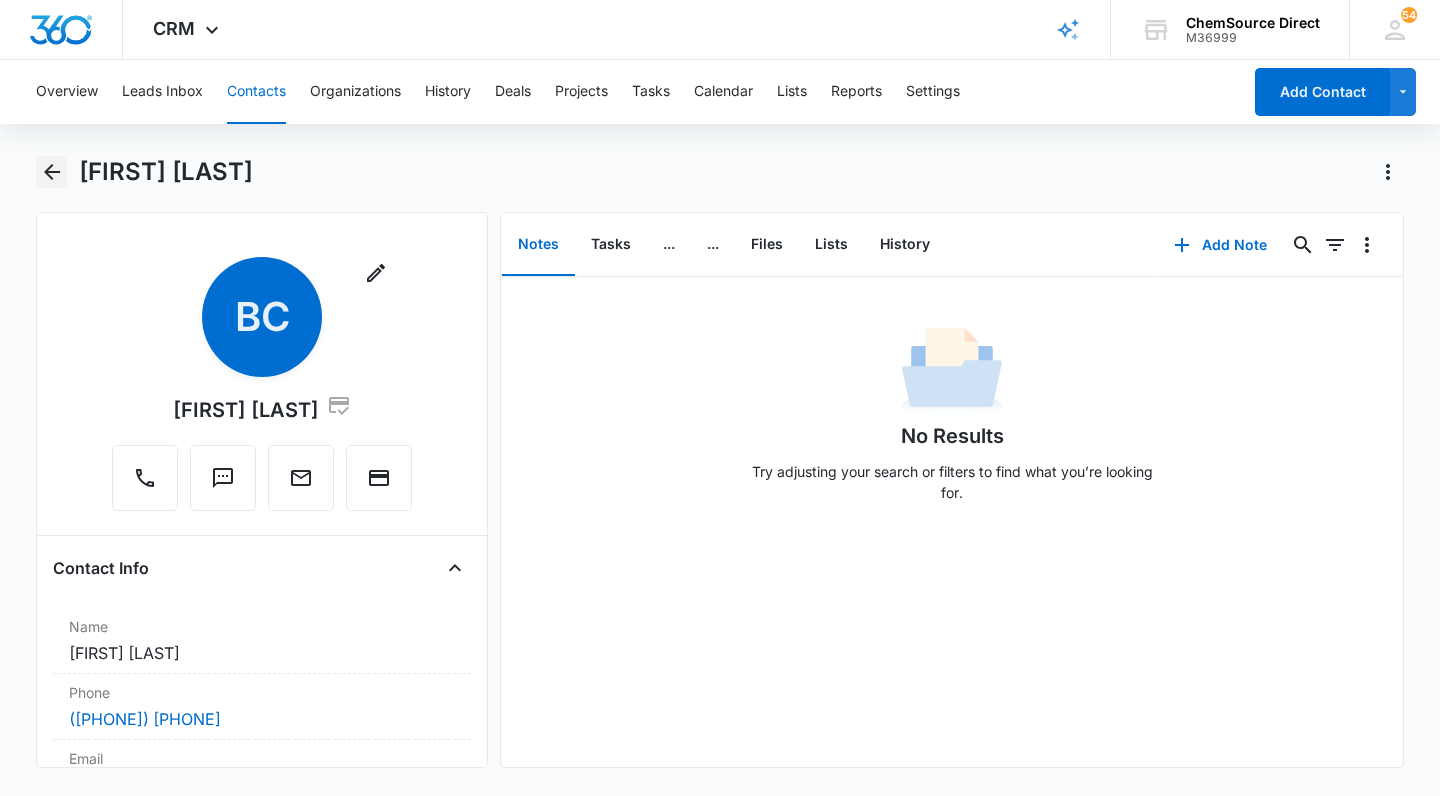 click 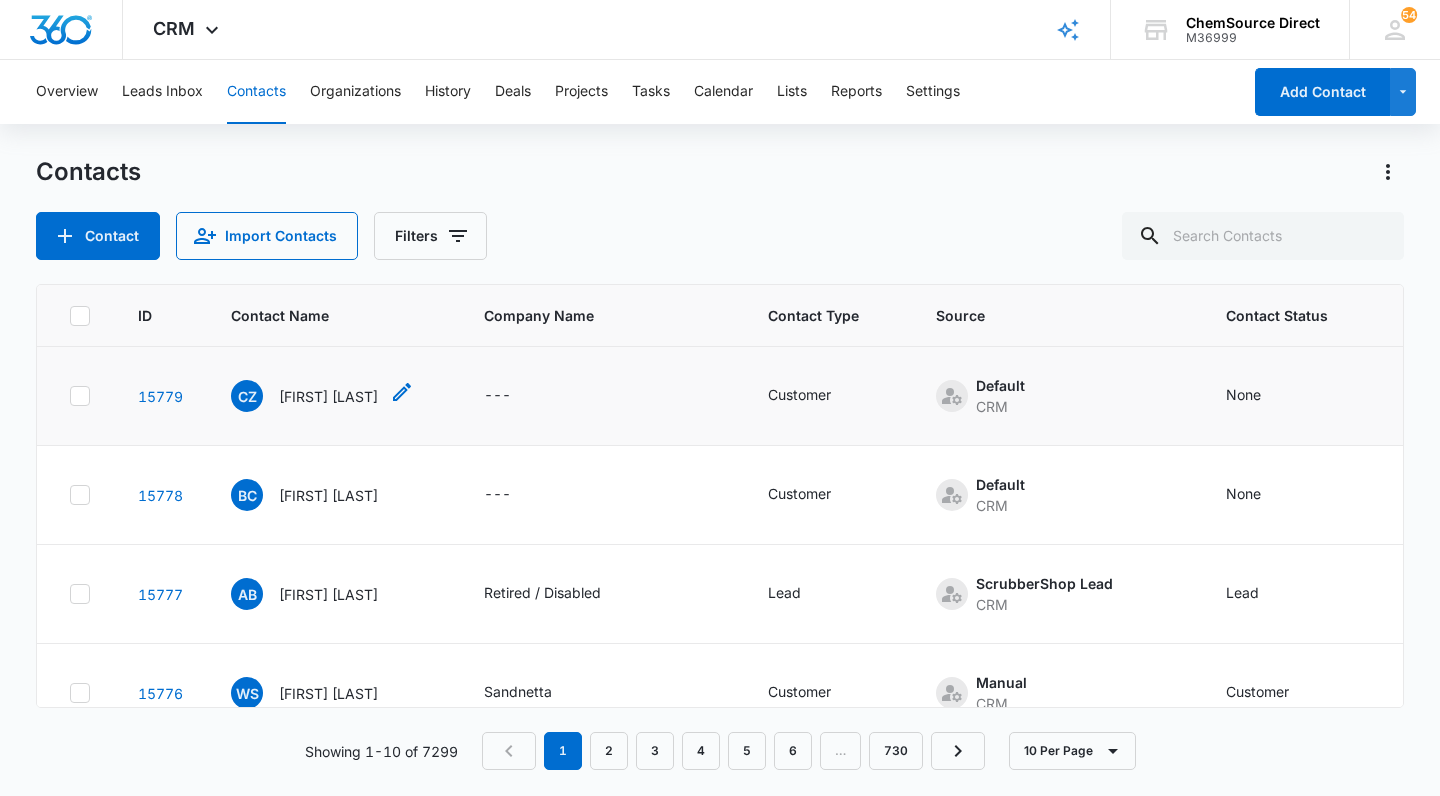 click on "[FIRST] [LAST]" at bounding box center [328, 396] 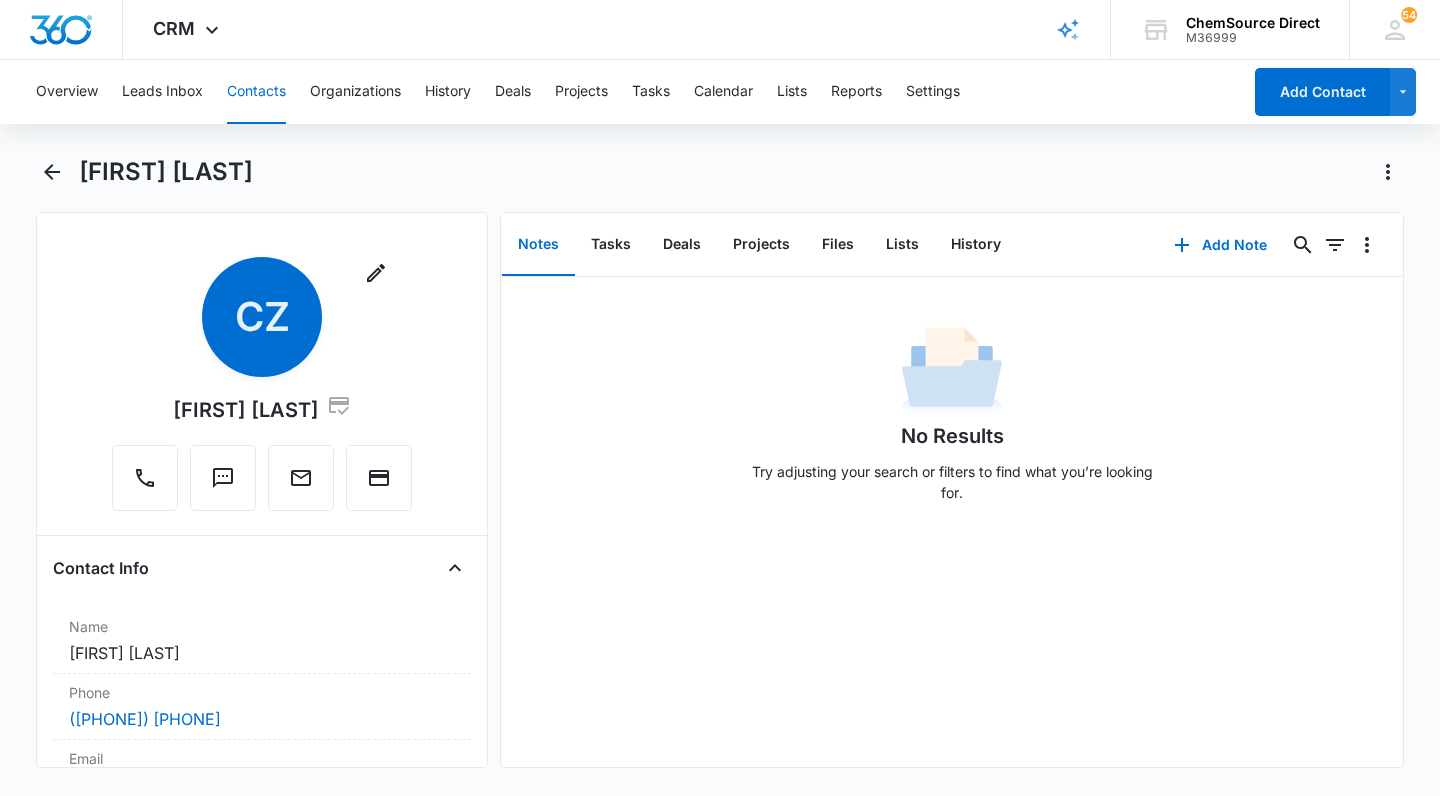 scroll, scrollTop: 0, scrollLeft: 0, axis: both 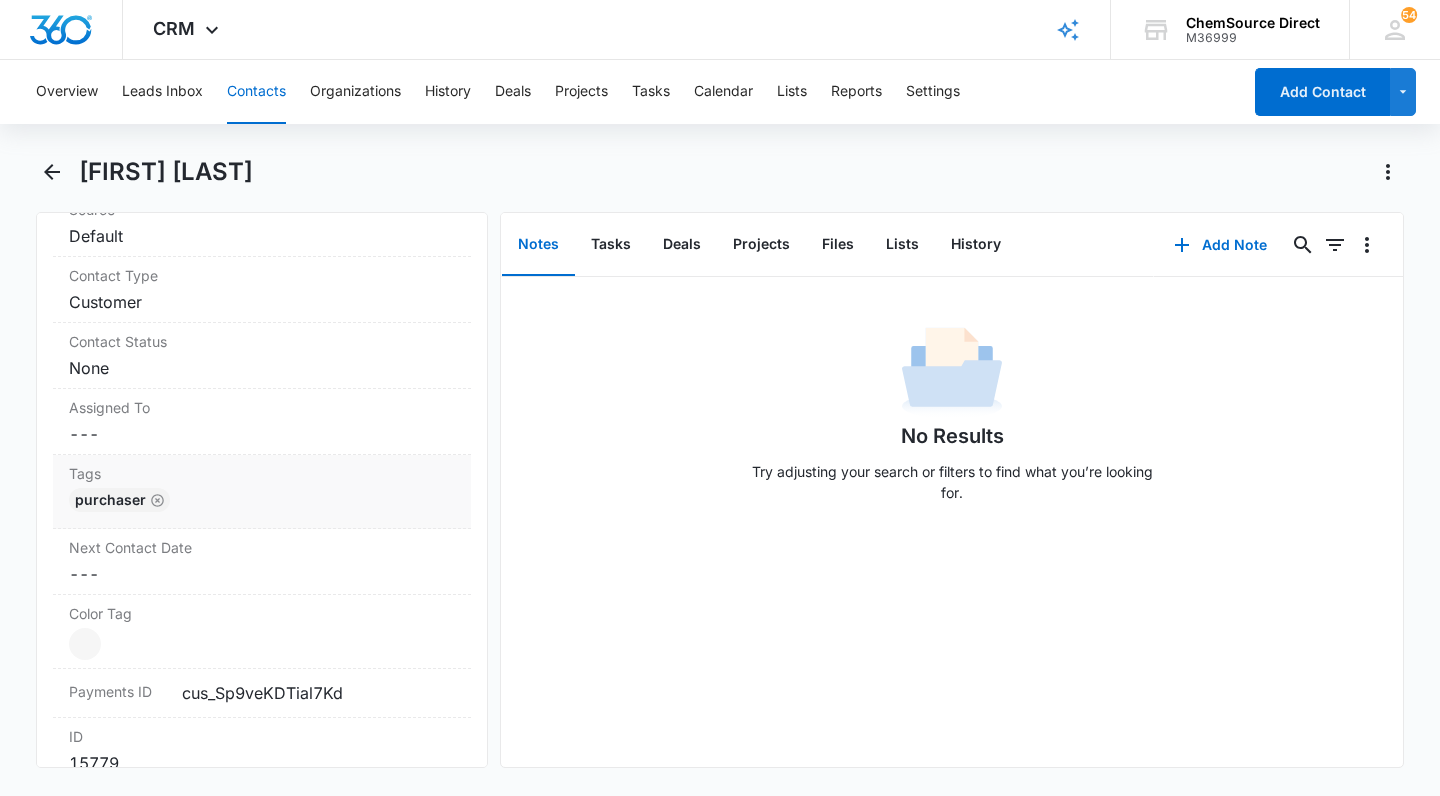 click on "Tags Cancel Save Changes Purchaser" at bounding box center [262, 492] 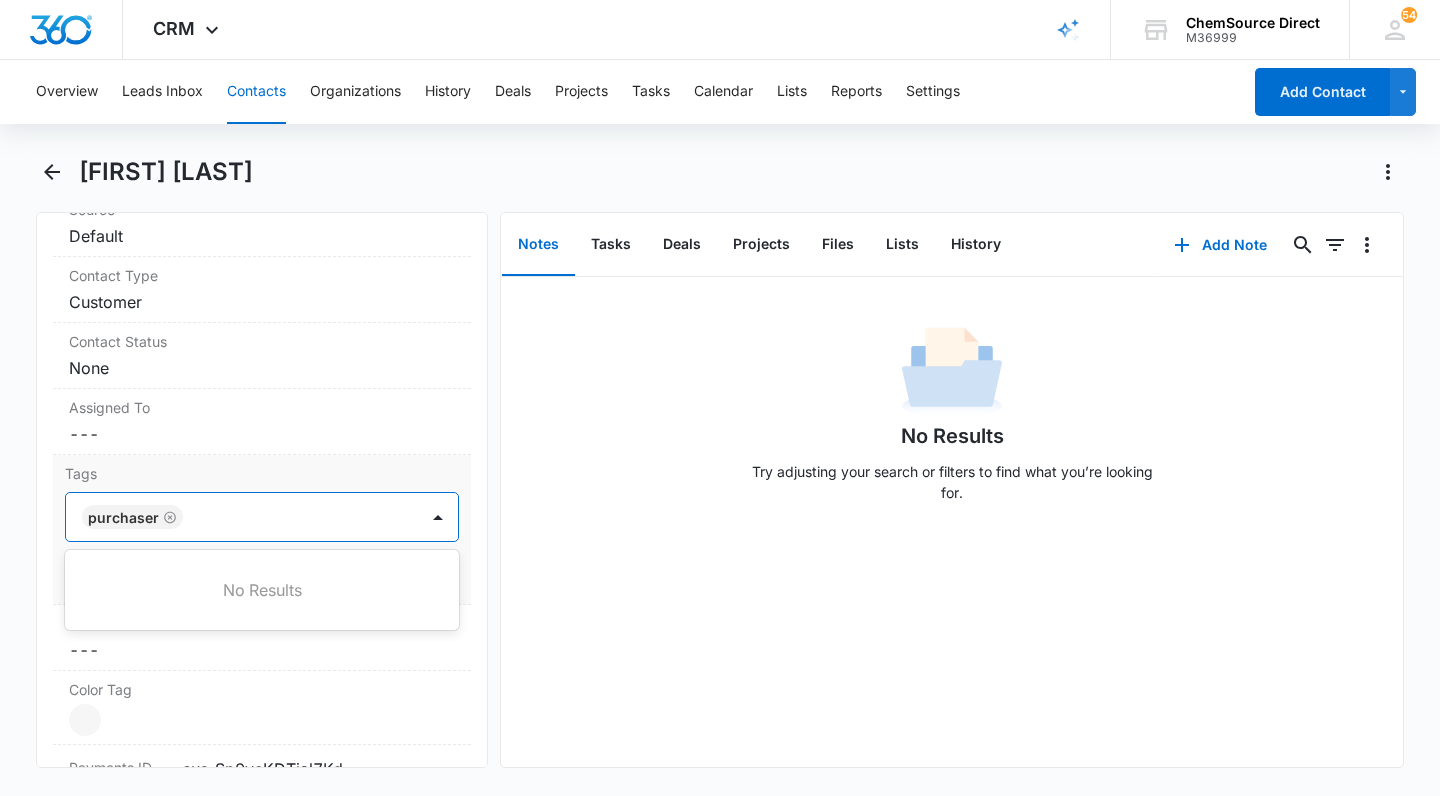 click at bounding box center (302, 517) 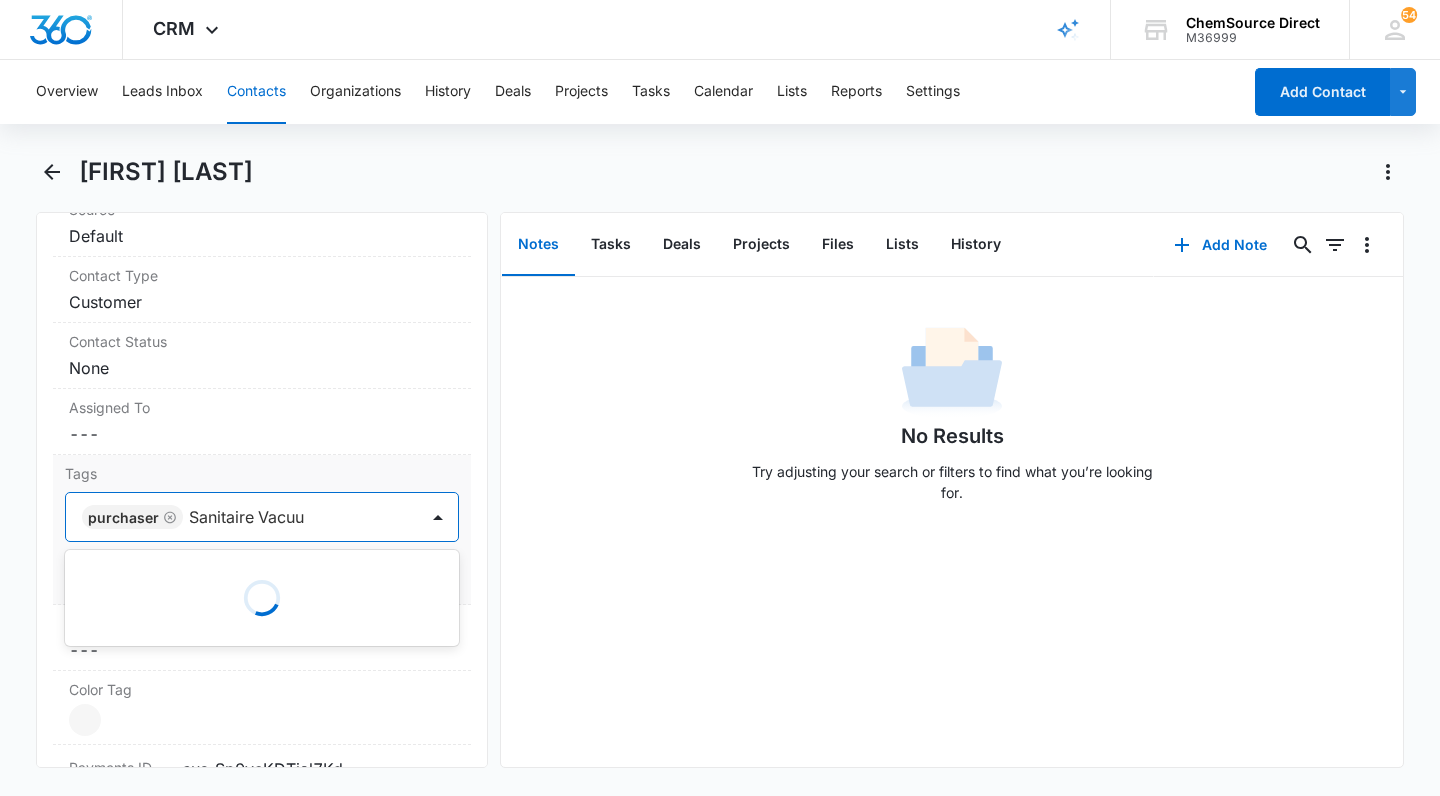 type on "Sanitaire Vacuum" 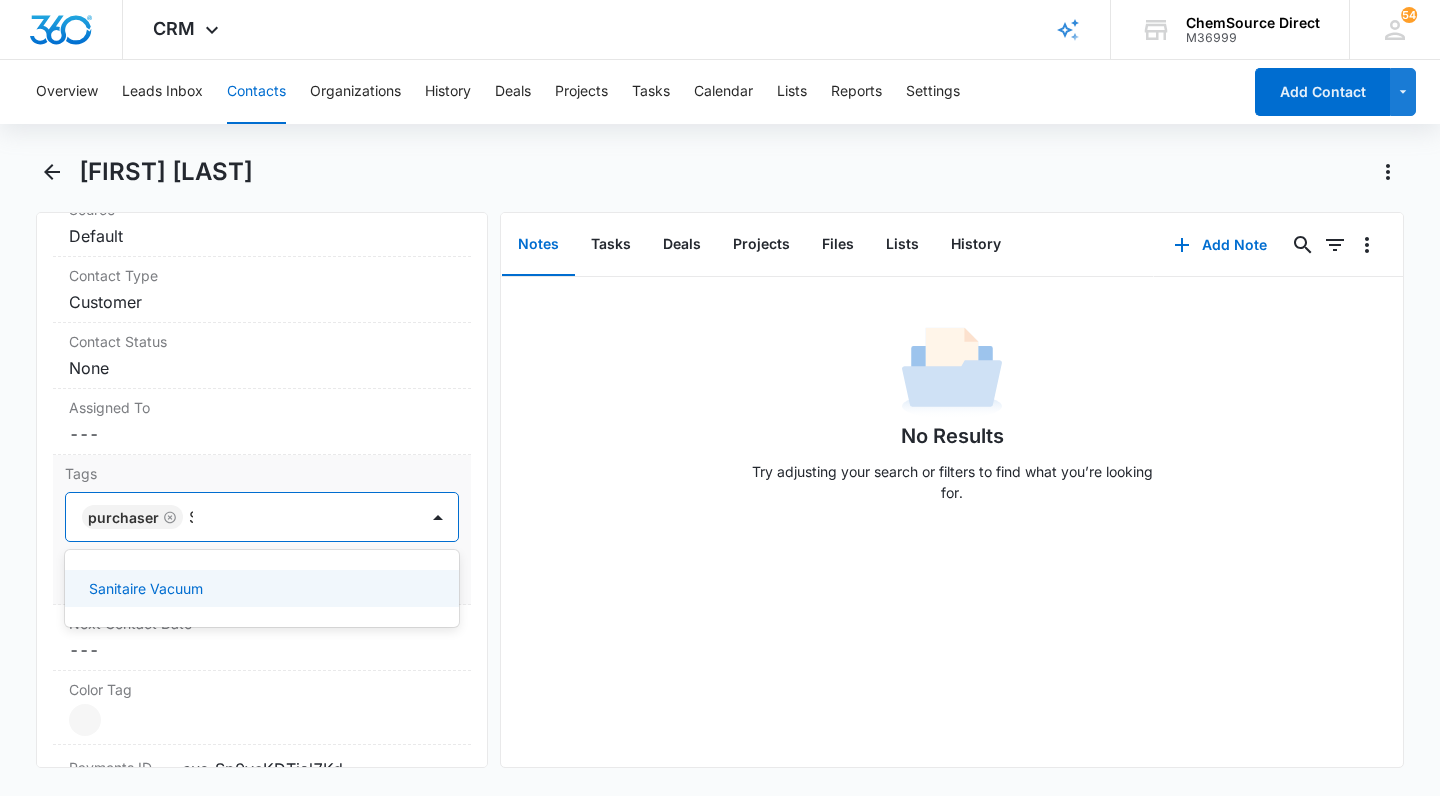 type 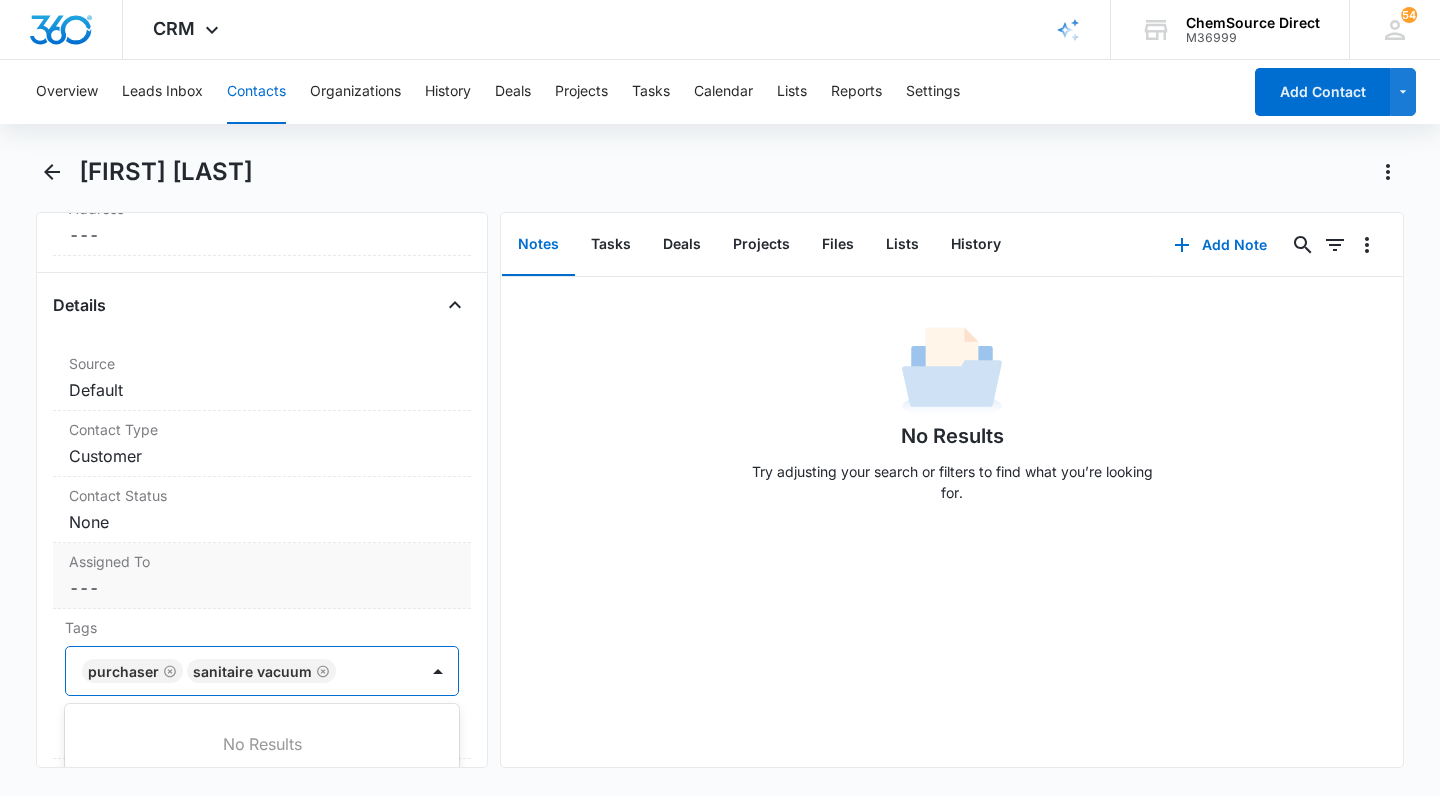 scroll, scrollTop: 667, scrollLeft: 0, axis: vertical 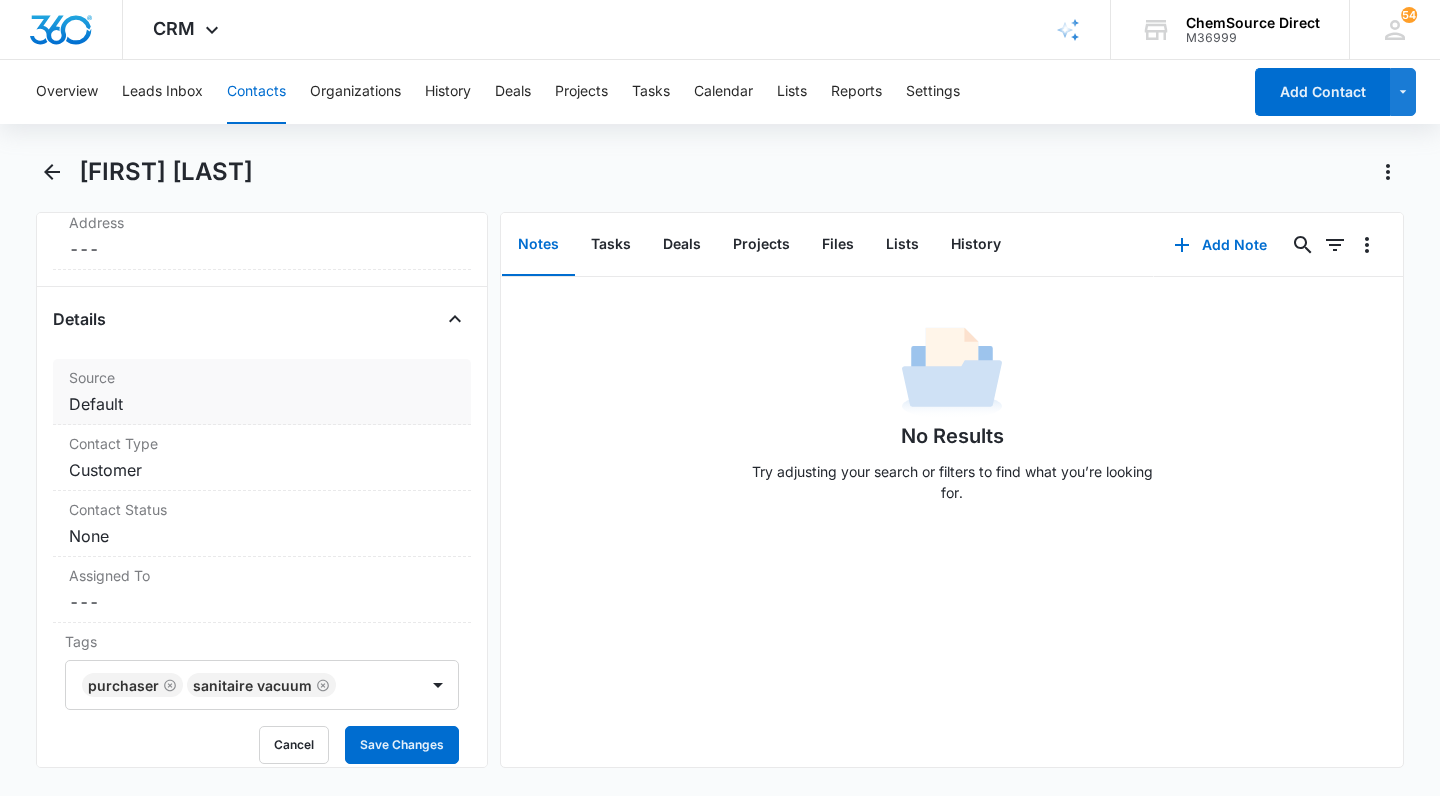 click on "Cancel Save Changes Default" at bounding box center (262, 404) 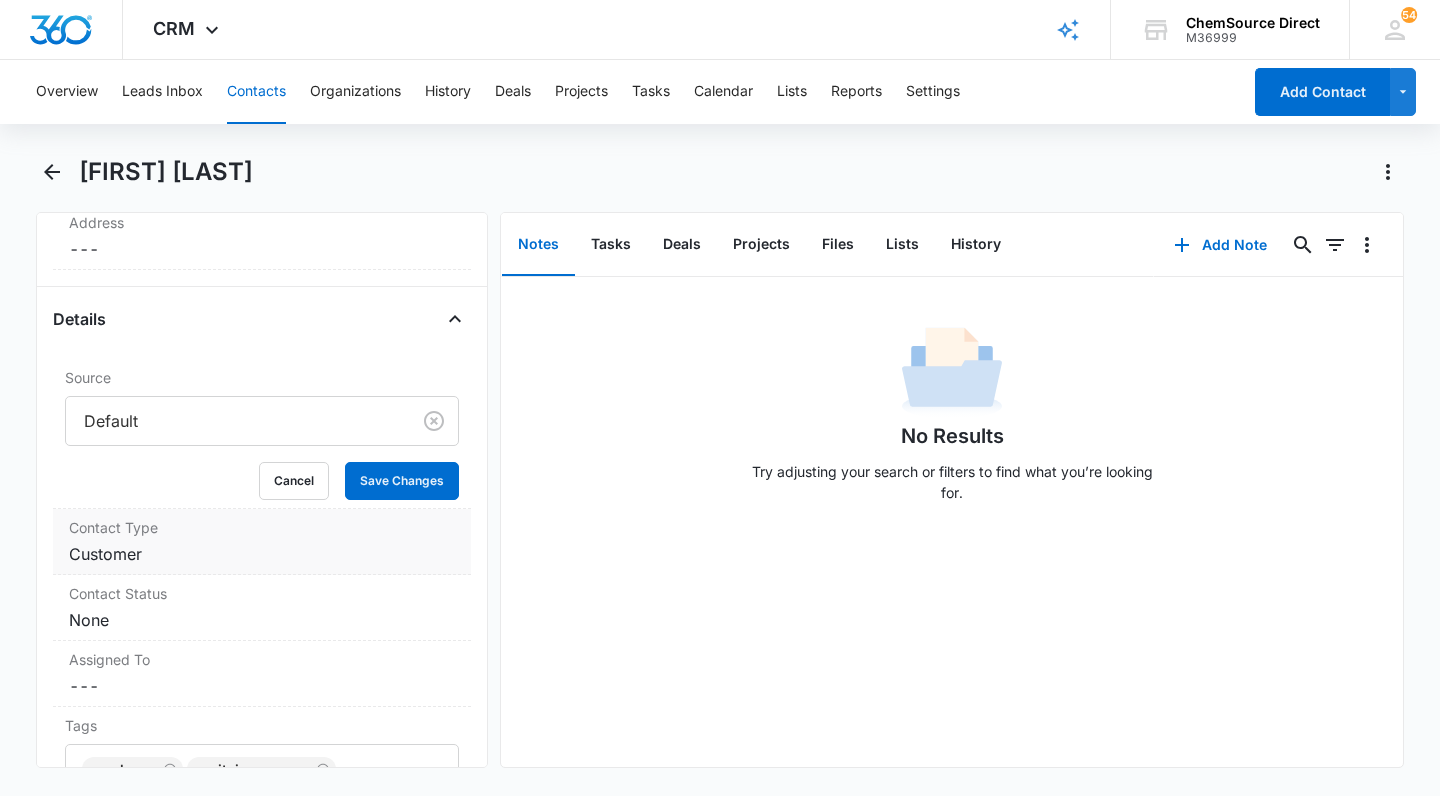 click on "Contact Type" at bounding box center [262, 527] 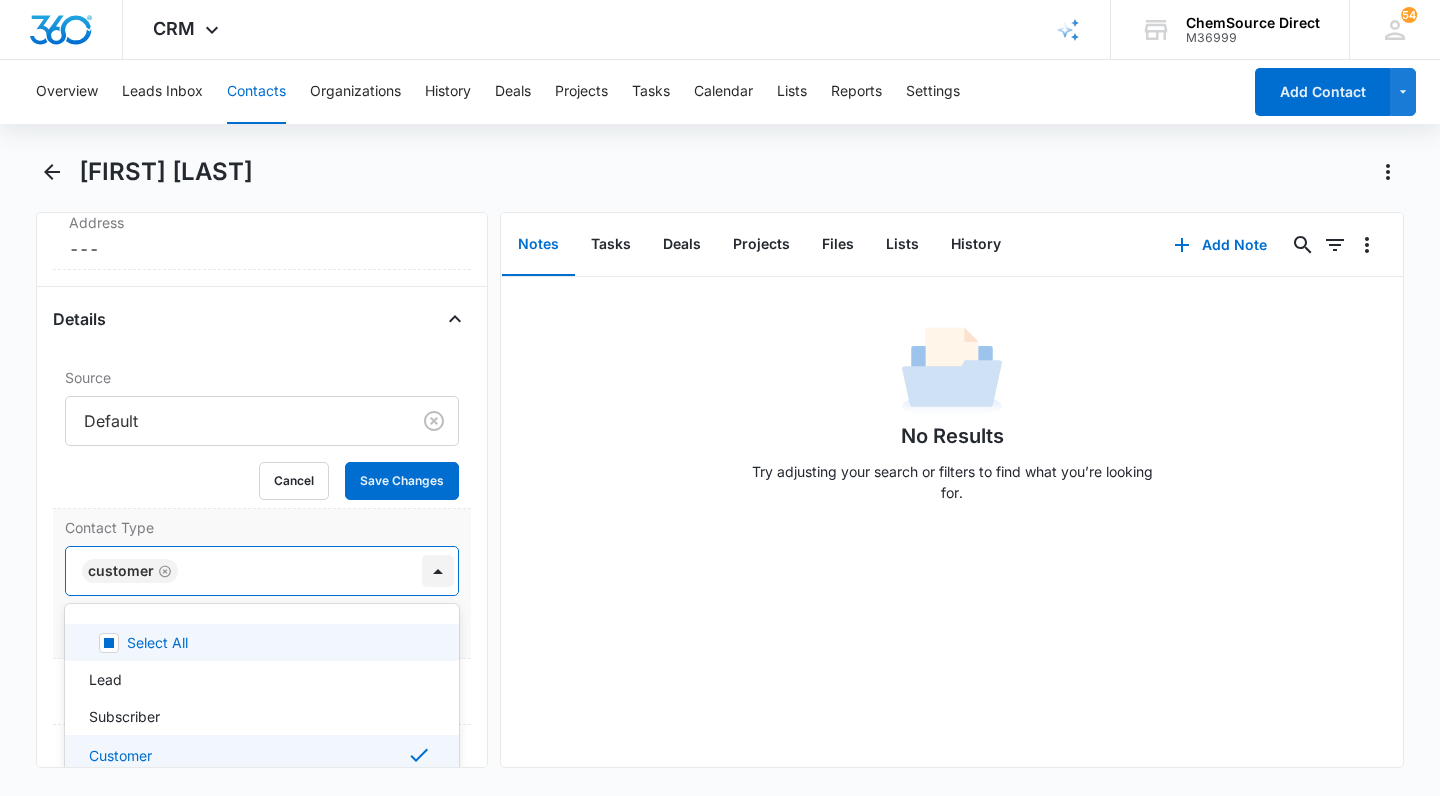 click at bounding box center (438, 571) 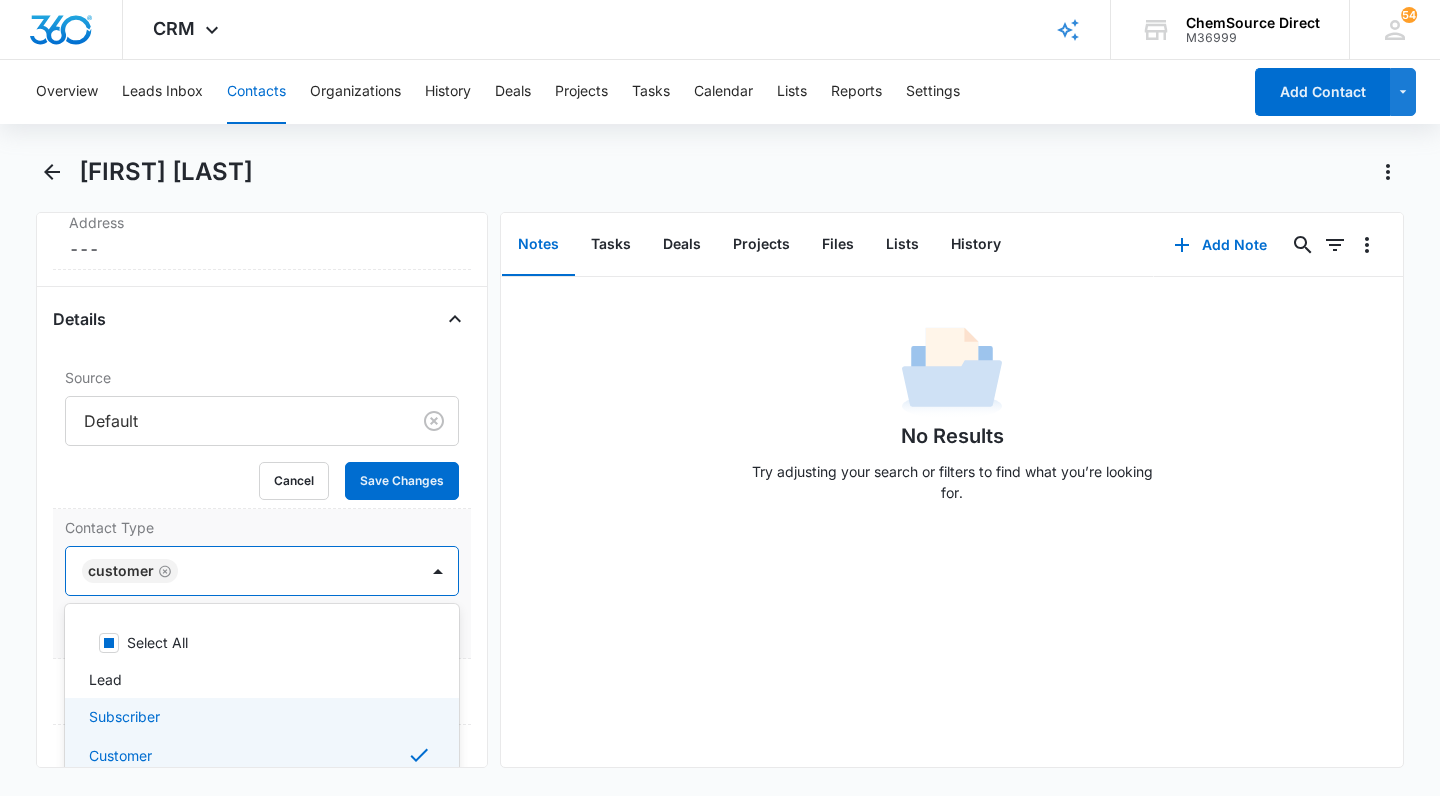 scroll, scrollTop: 1012, scrollLeft: 1, axis: both 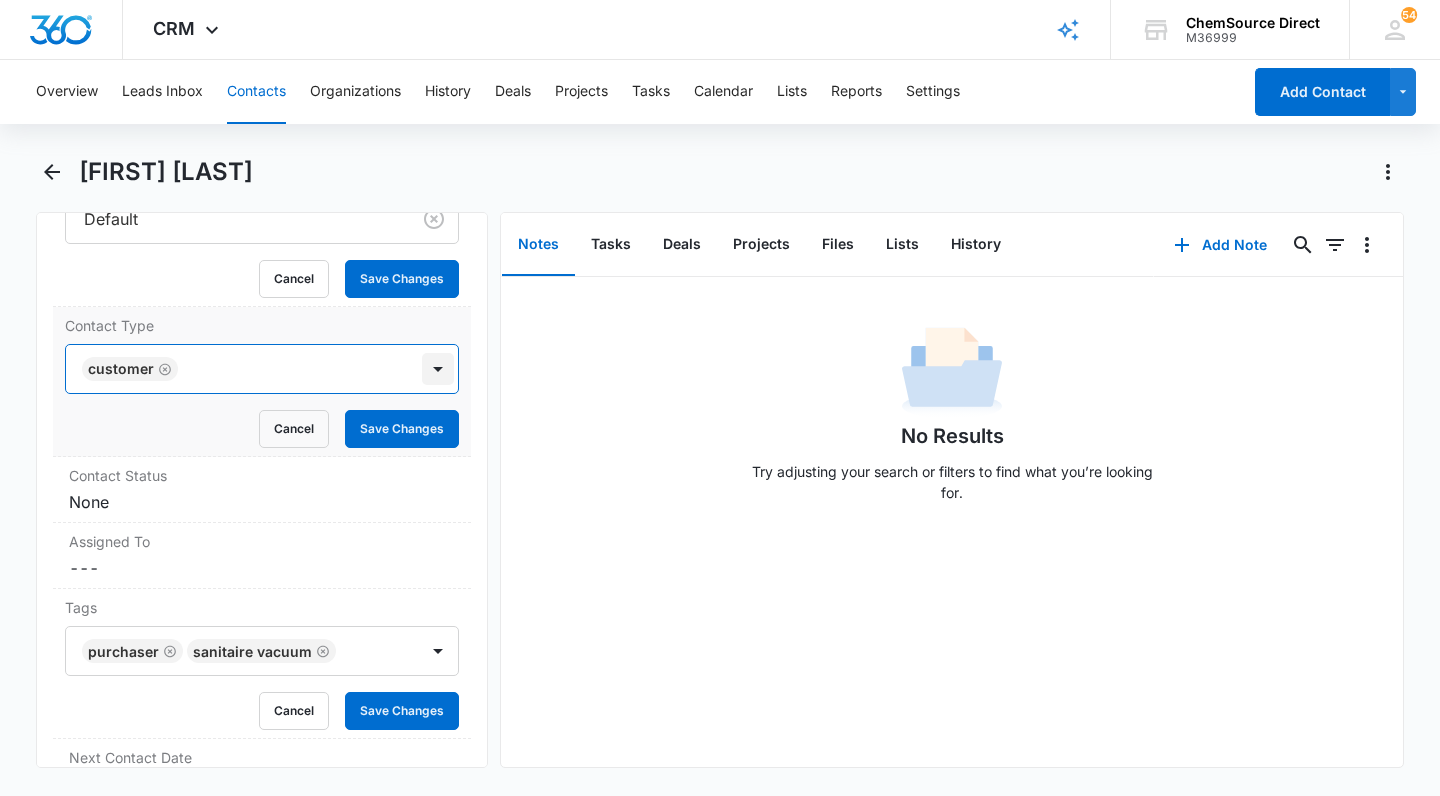 click at bounding box center [438, 369] 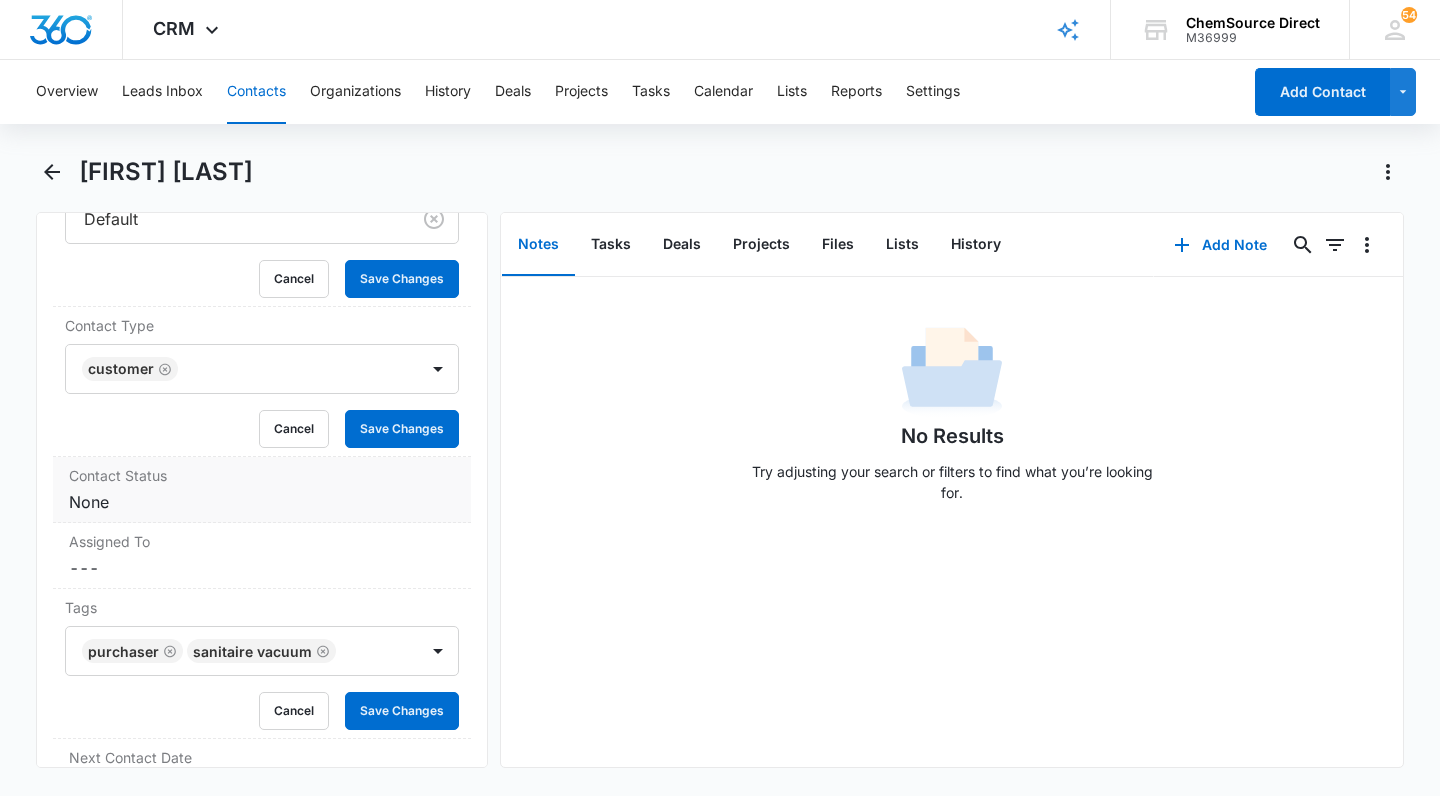 click on "Cancel Save Changes None" at bounding box center (262, 502) 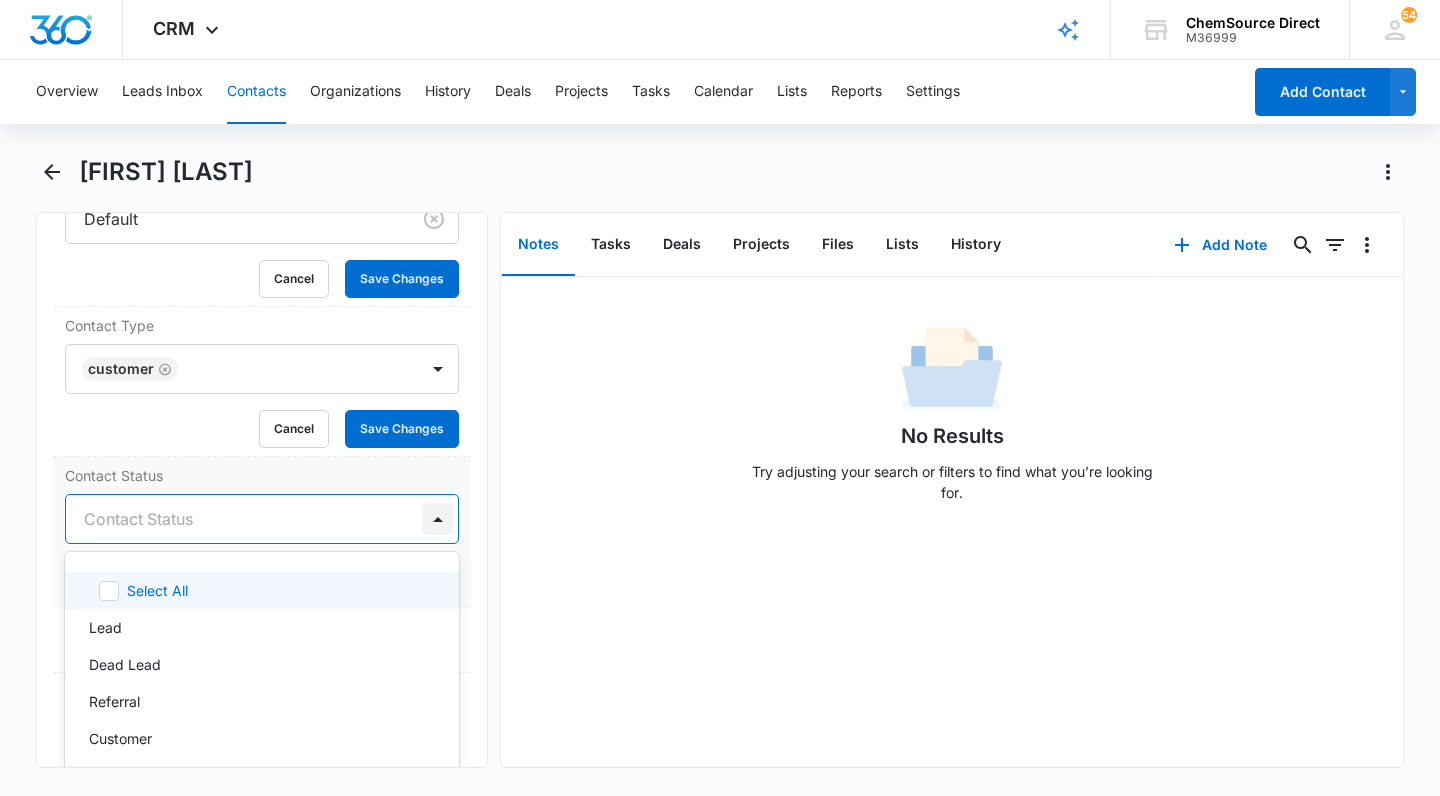 click at bounding box center (438, 519) 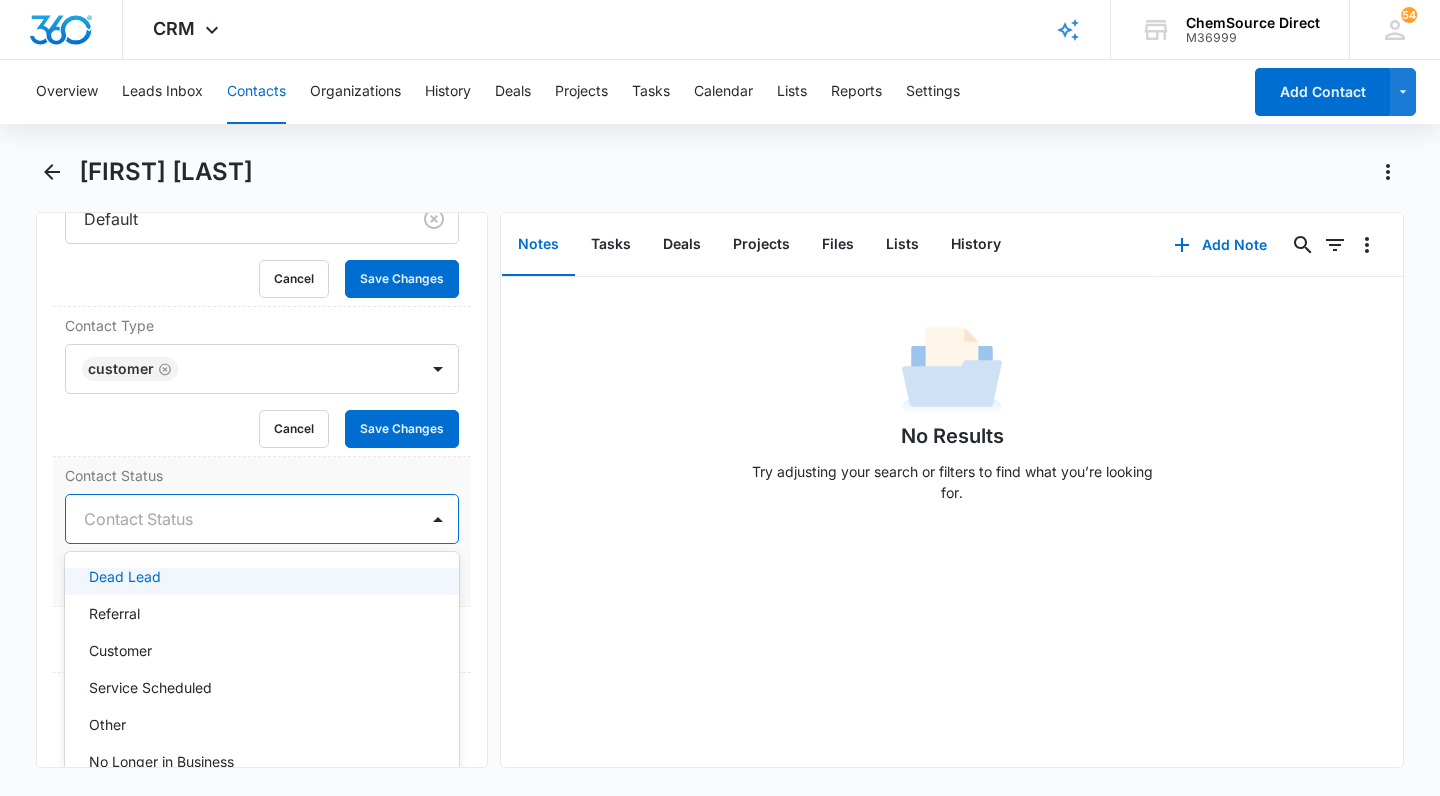 scroll, scrollTop: 95, scrollLeft: 0, axis: vertical 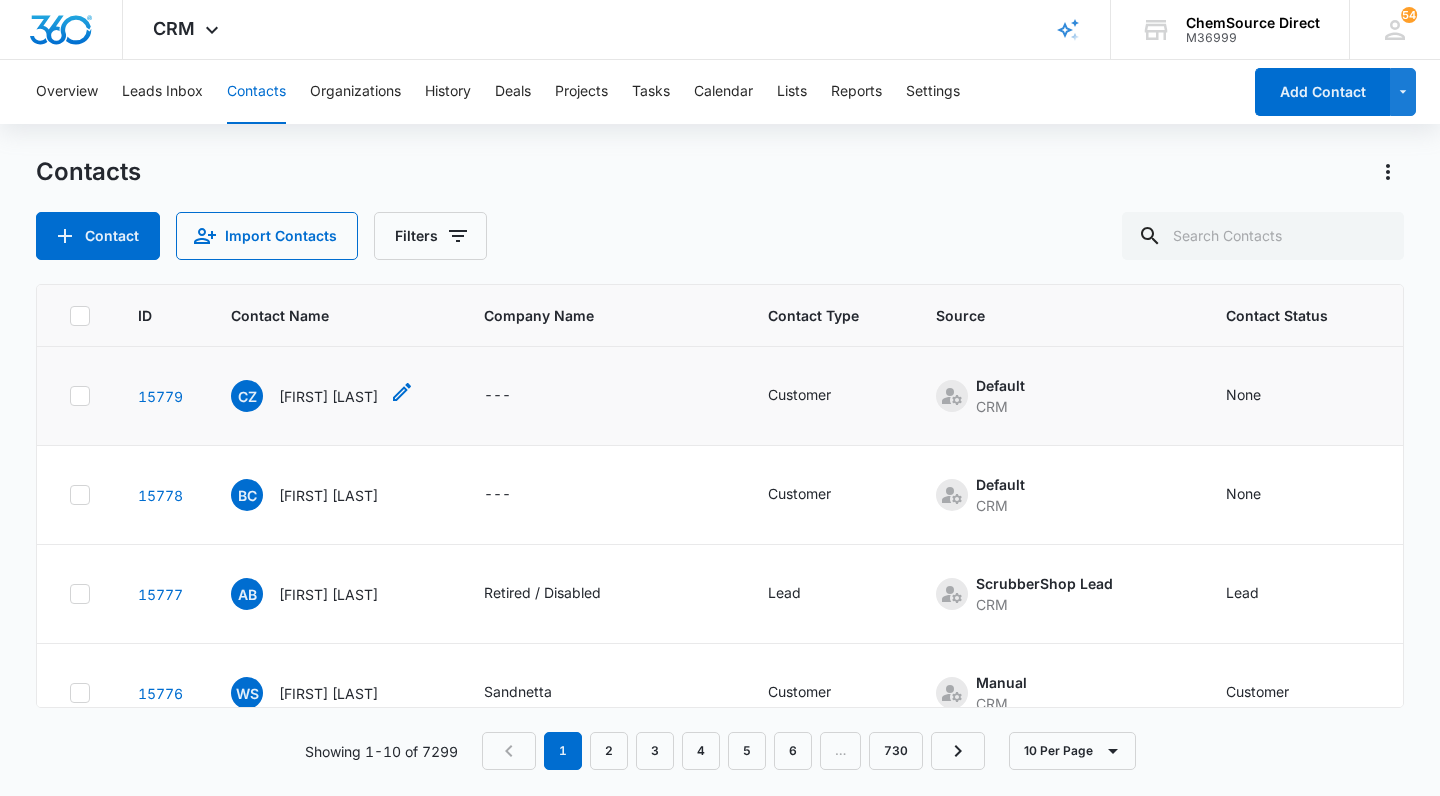click on "[FIRST] [LAST]" at bounding box center [304, 396] 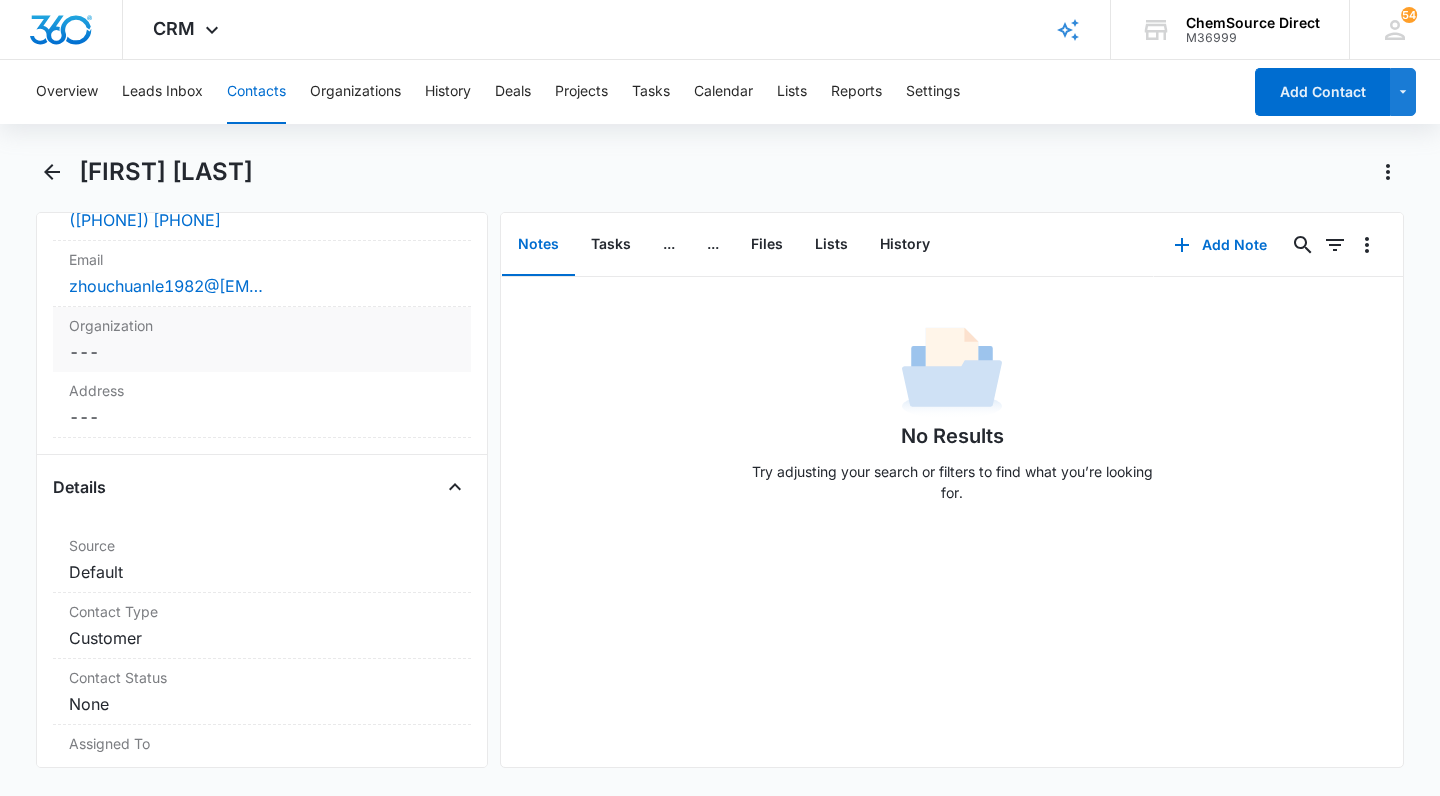 scroll, scrollTop: 499, scrollLeft: 0, axis: vertical 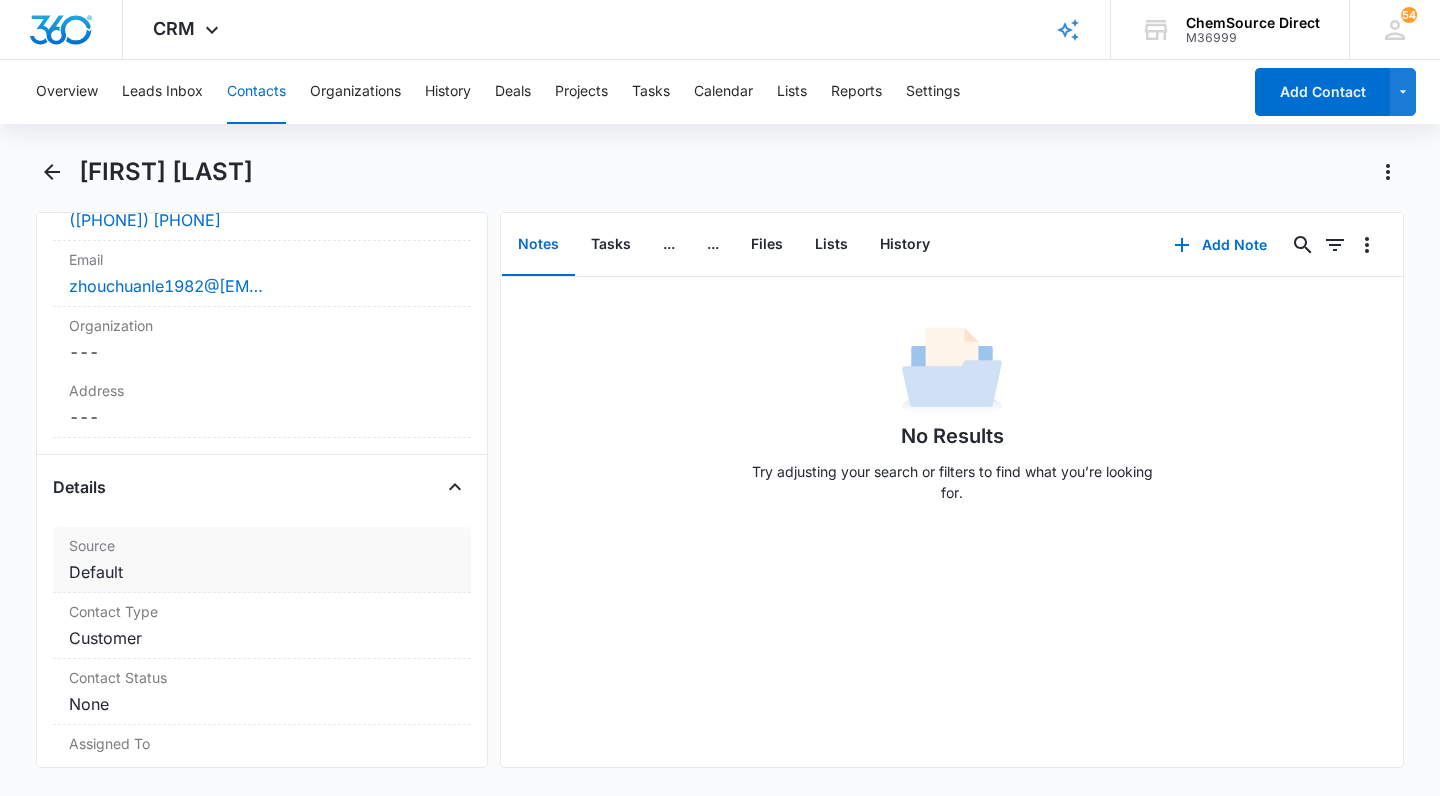 click on "Source" at bounding box center (262, 545) 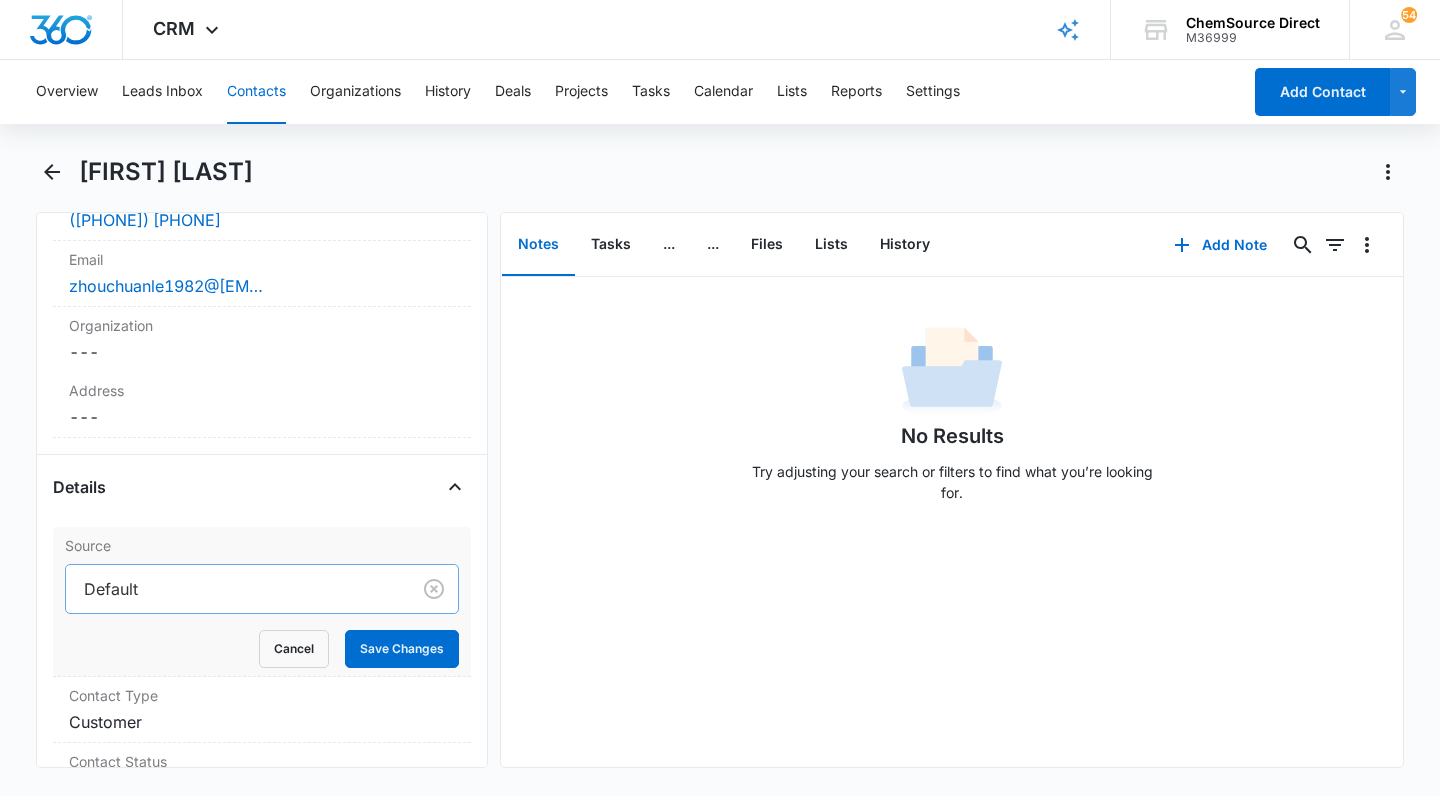 click at bounding box center (234, 589) 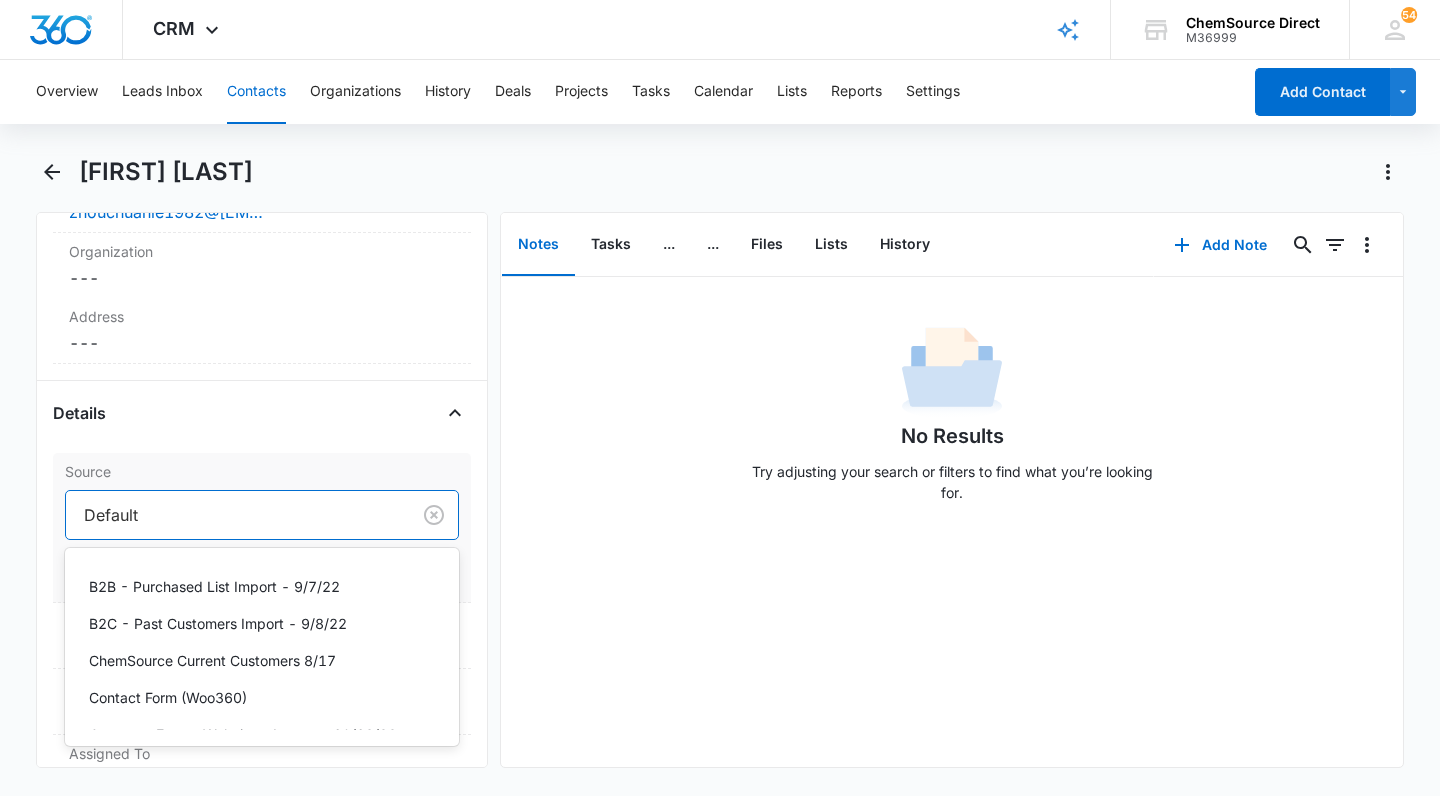 scroll, scrollTop: 605, scrollLeft: 0, axis: vertical 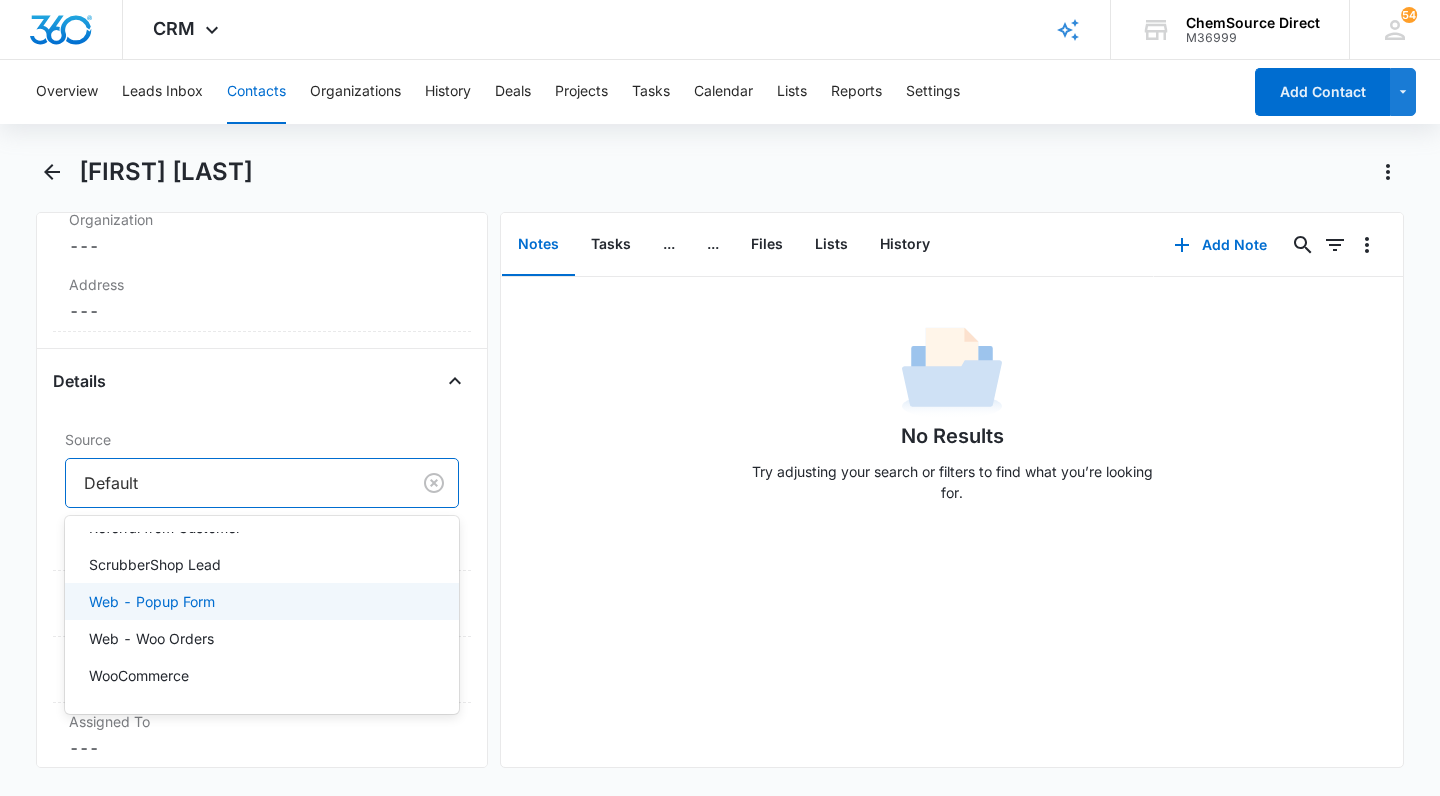 click on "No Results Try adjusting your search or filters to find what you’re looking for." at bounding box center (952, 522) 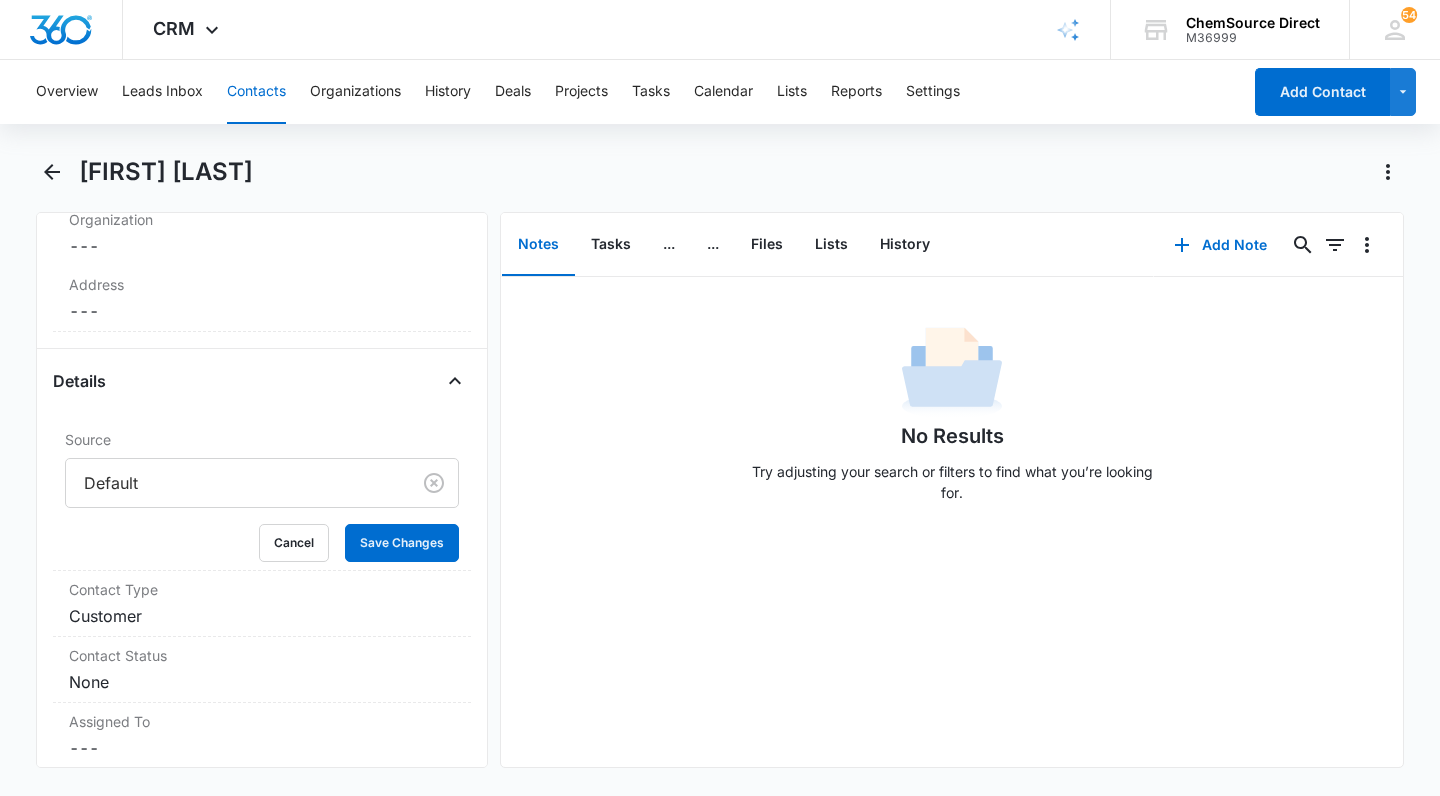 scroll, scrollTop: 0, scrollLeft: 0, axis: both 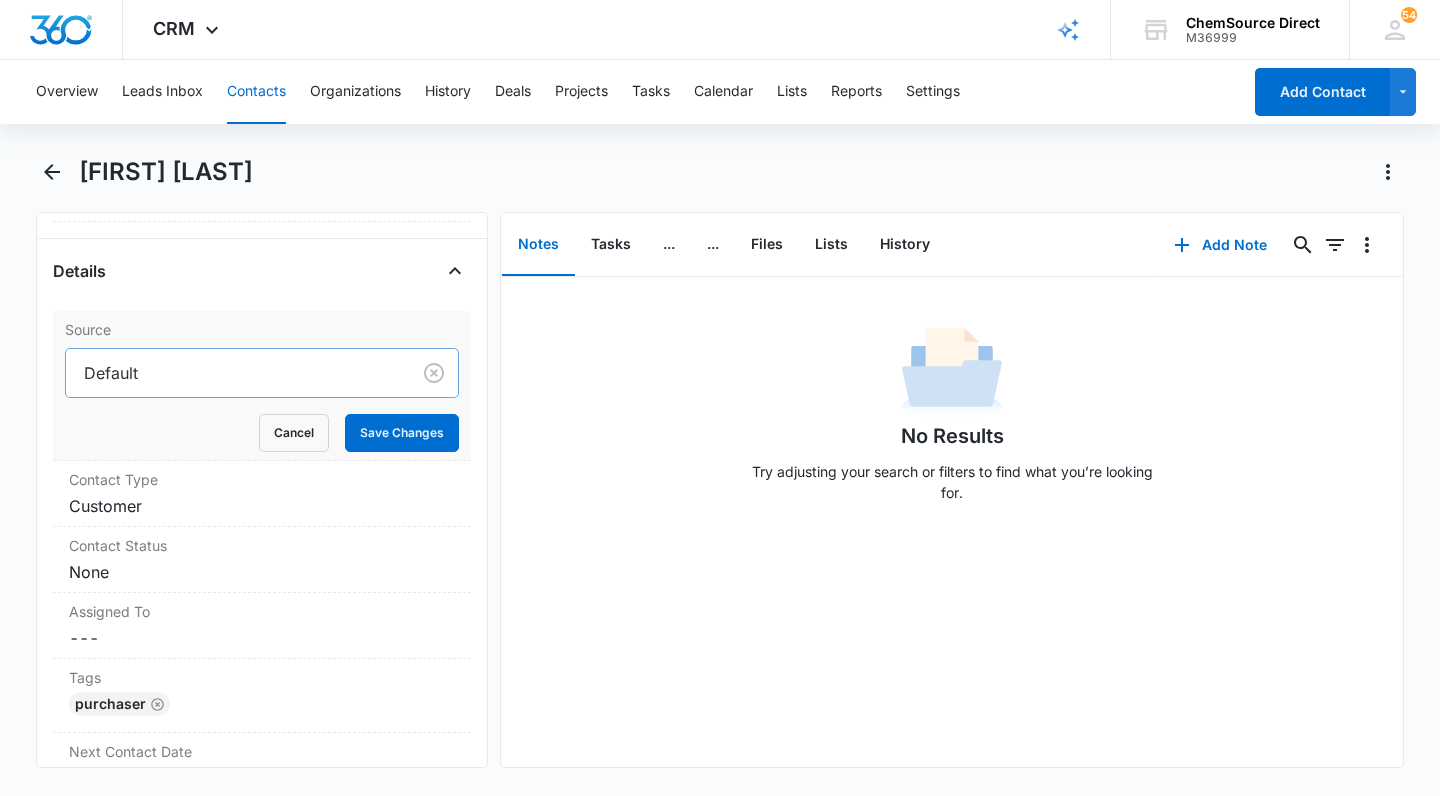 click at bounding box center [234, 373] 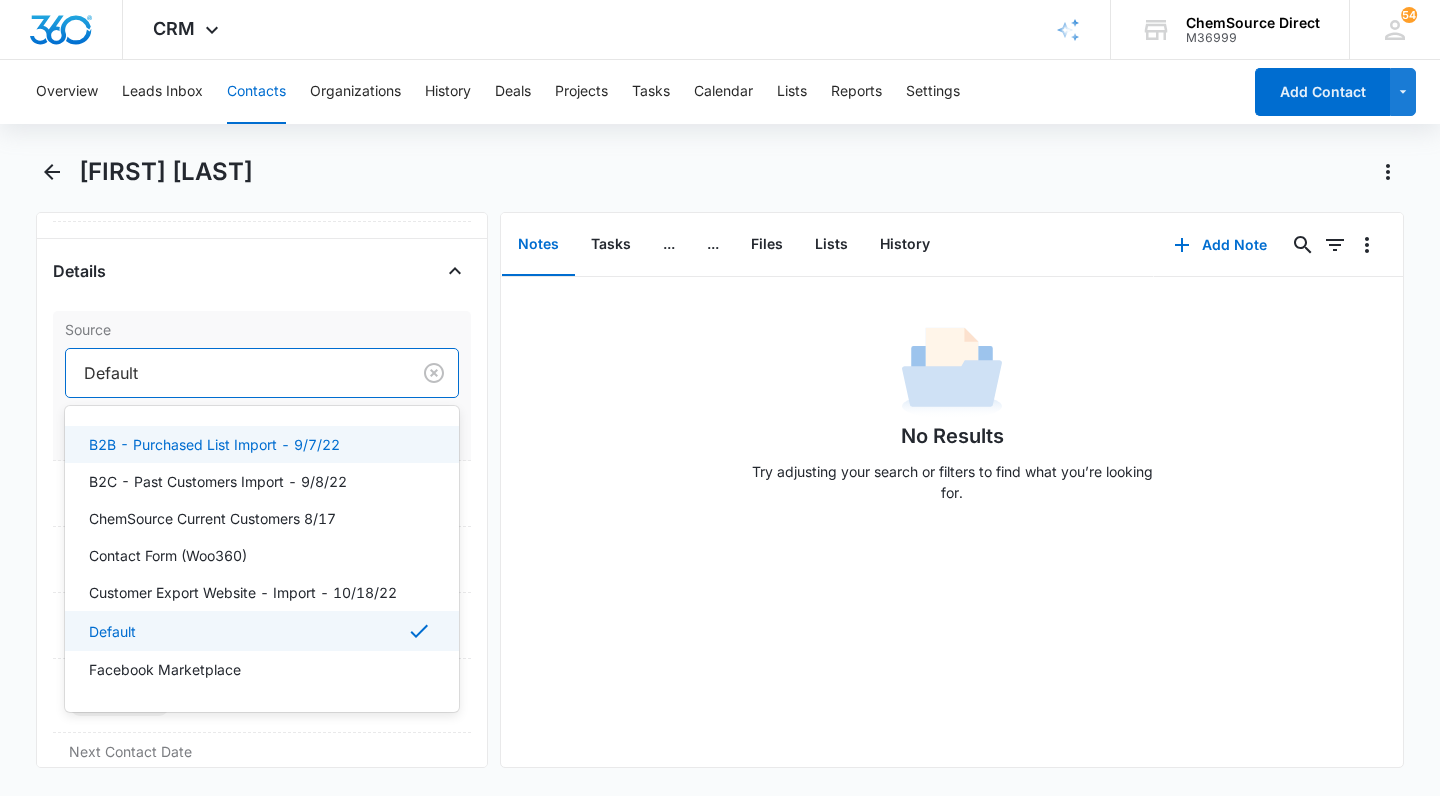 click on "Source" at bounding box center [262, 329] 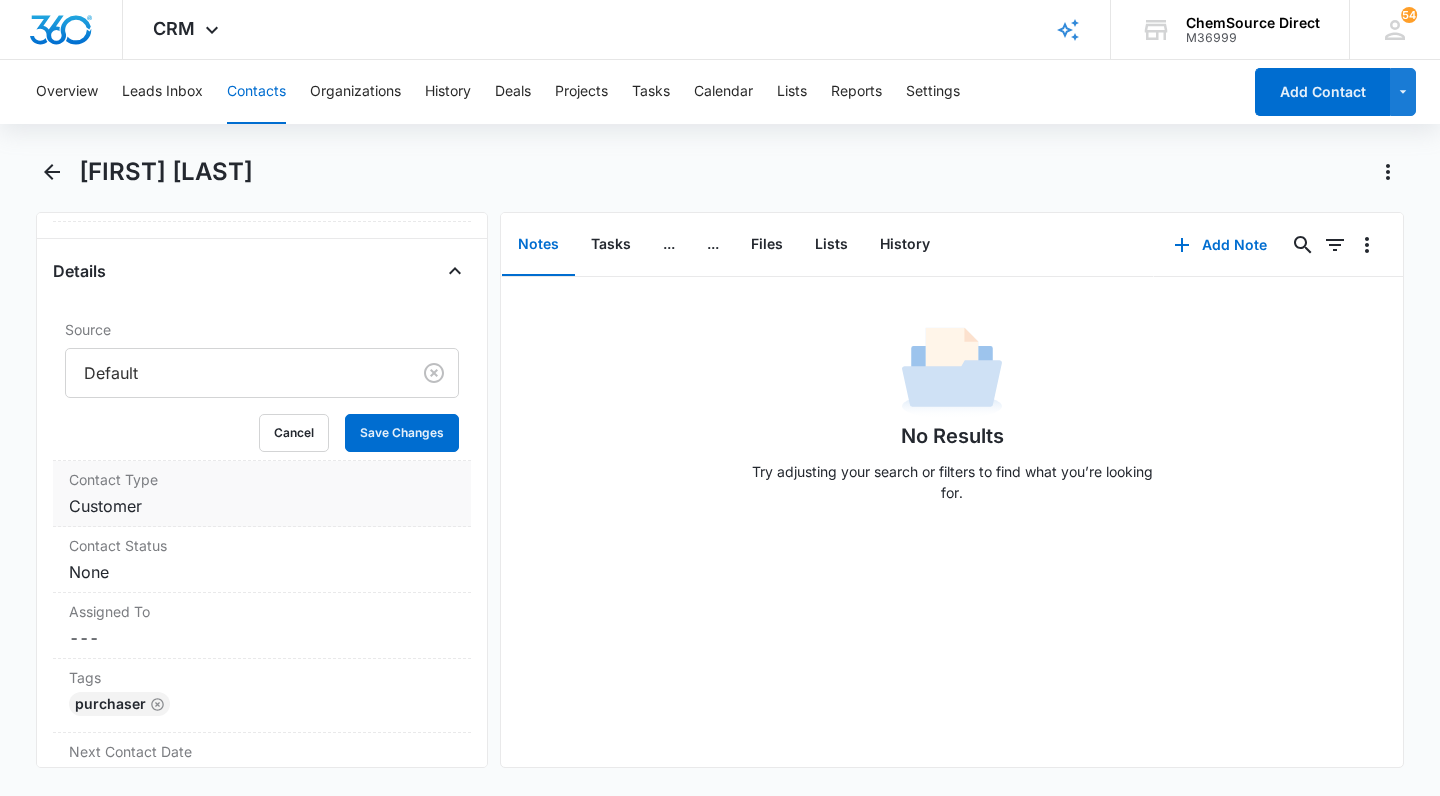 click on "Cancel Save Changes Customer" at bounding box center (262, 506) 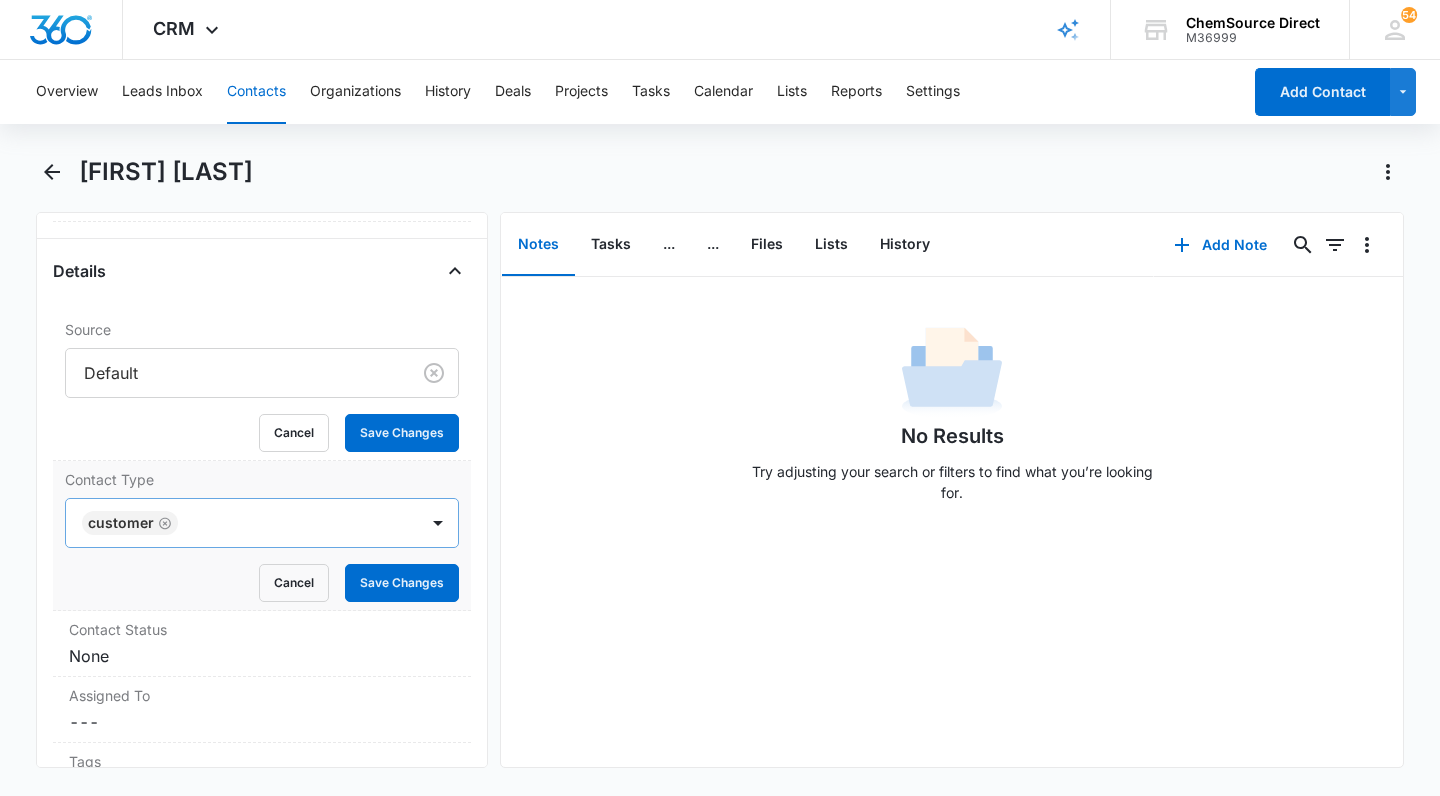 click at bounding box center [288, 523] 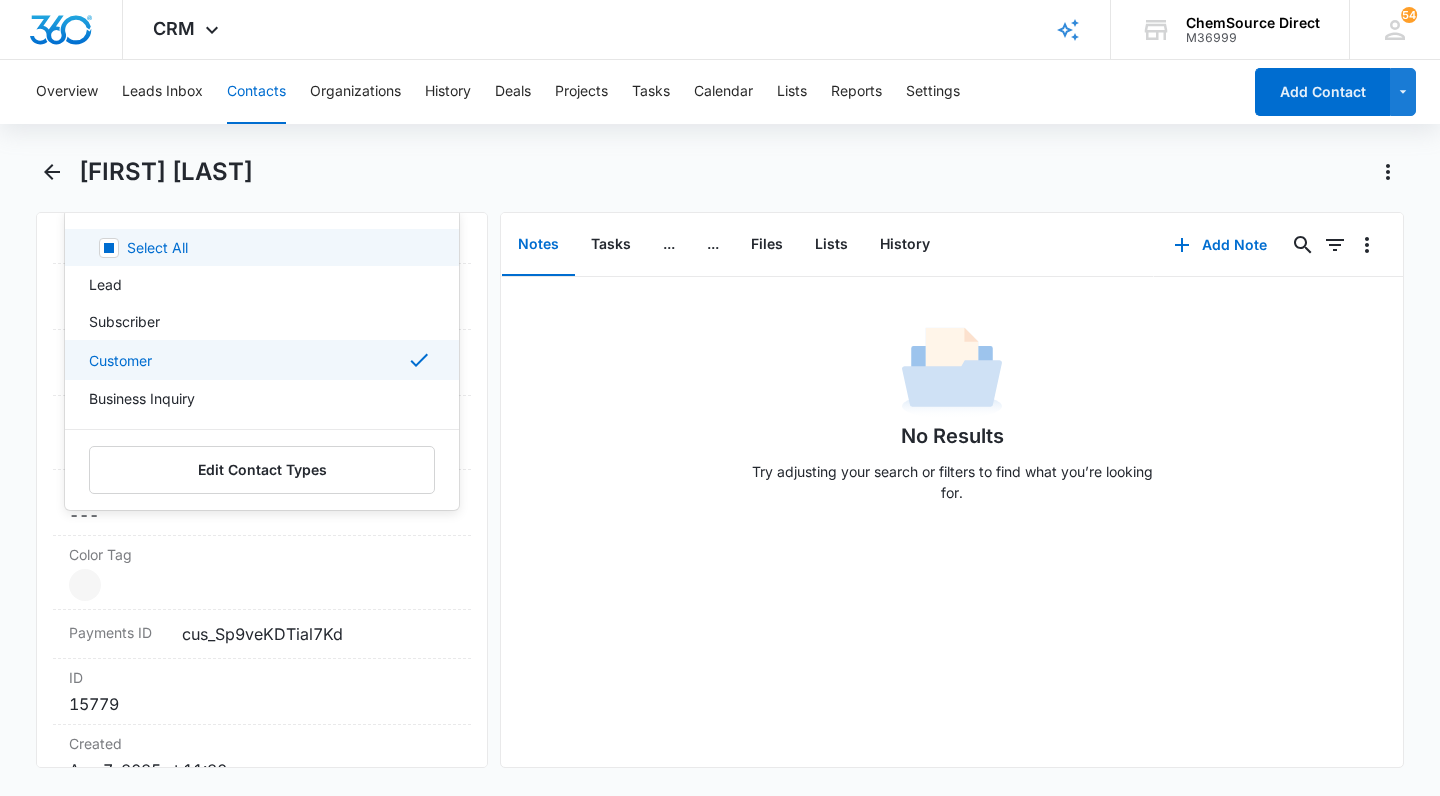 scroll, scrollTop: 1064, scrollLeft: 0, axis: vertical 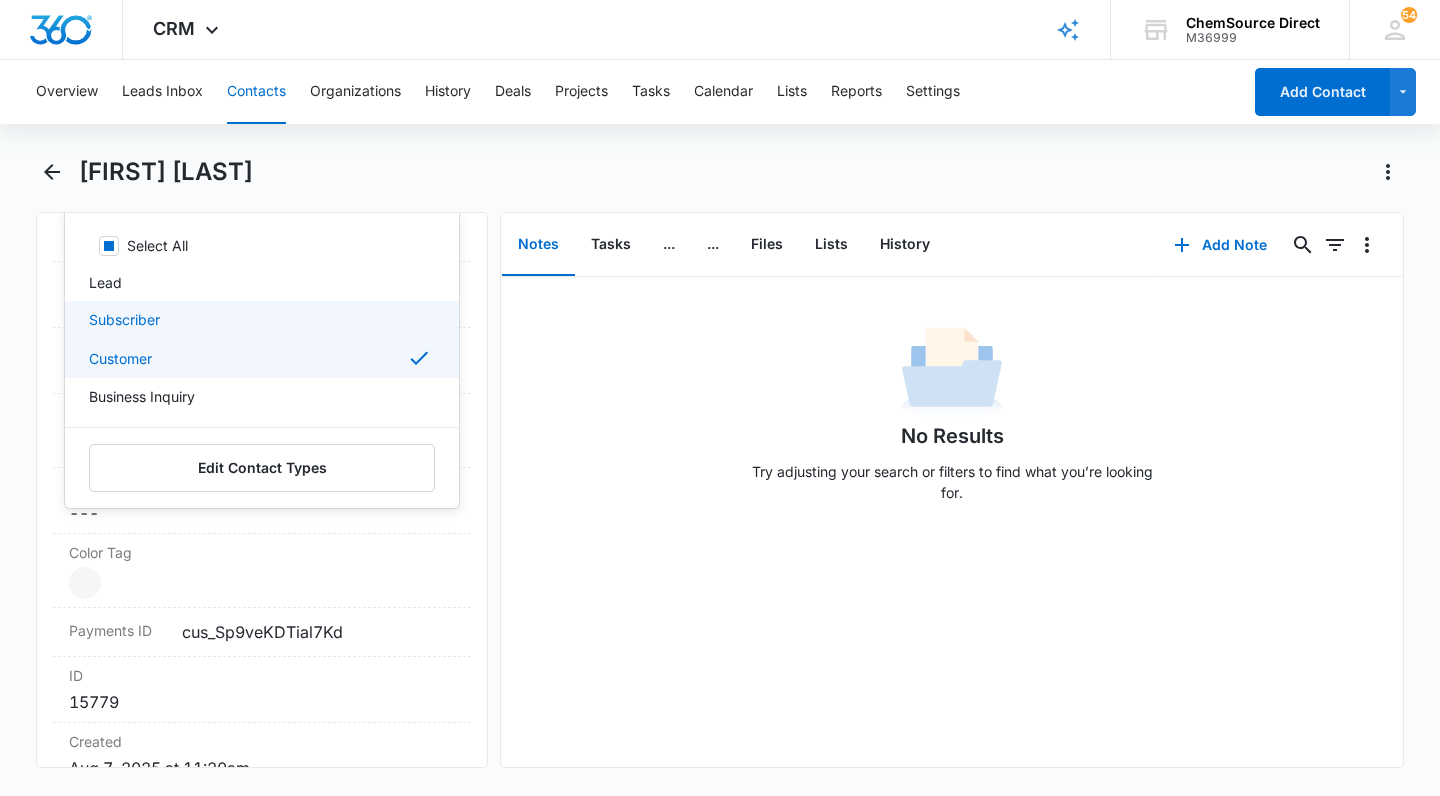 click on "No Results Try adjusting your search or filters to find what you’re looking for." at bounding box center (952, 420) 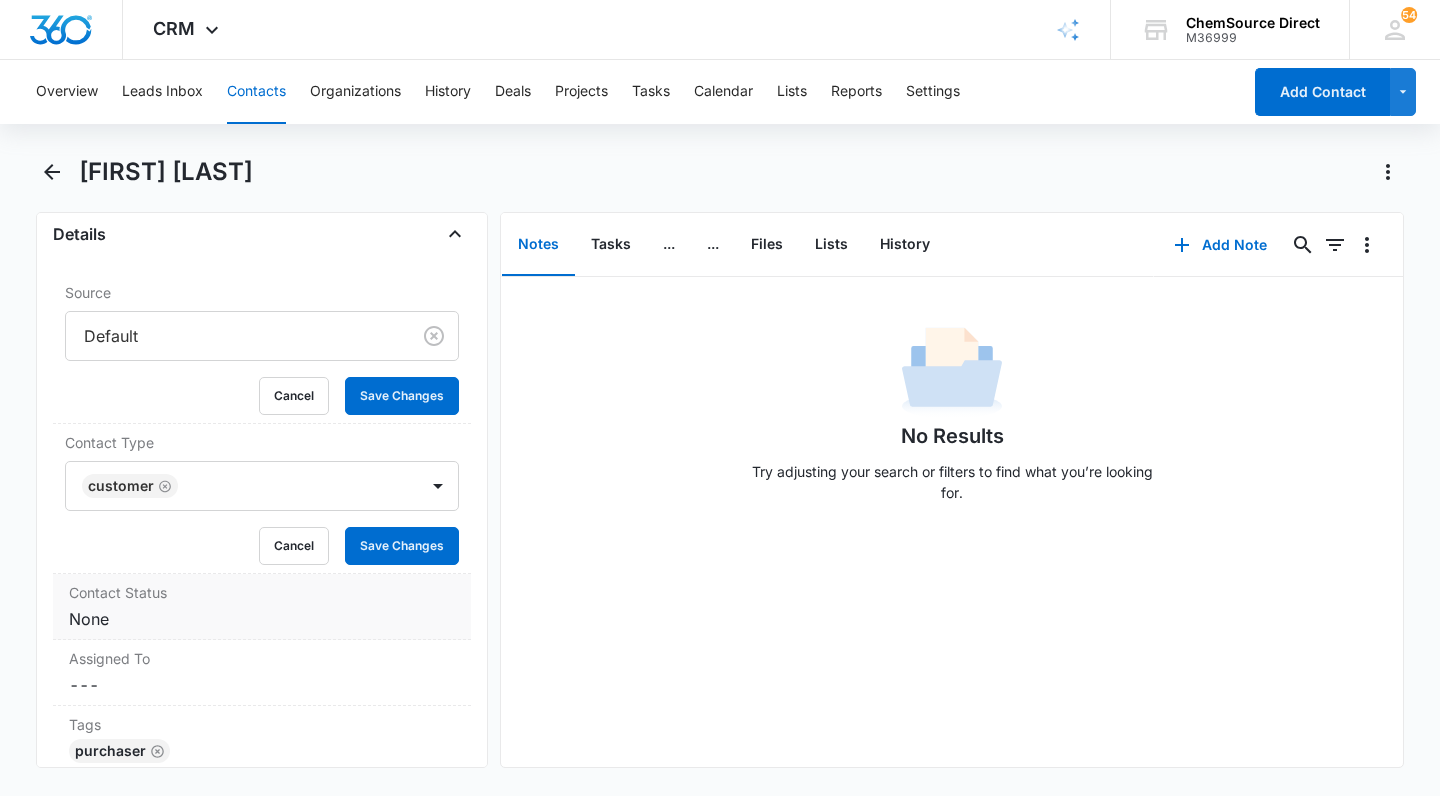 scroll, scrollTop: 757, scrollLeft: 0, axis: vertical 